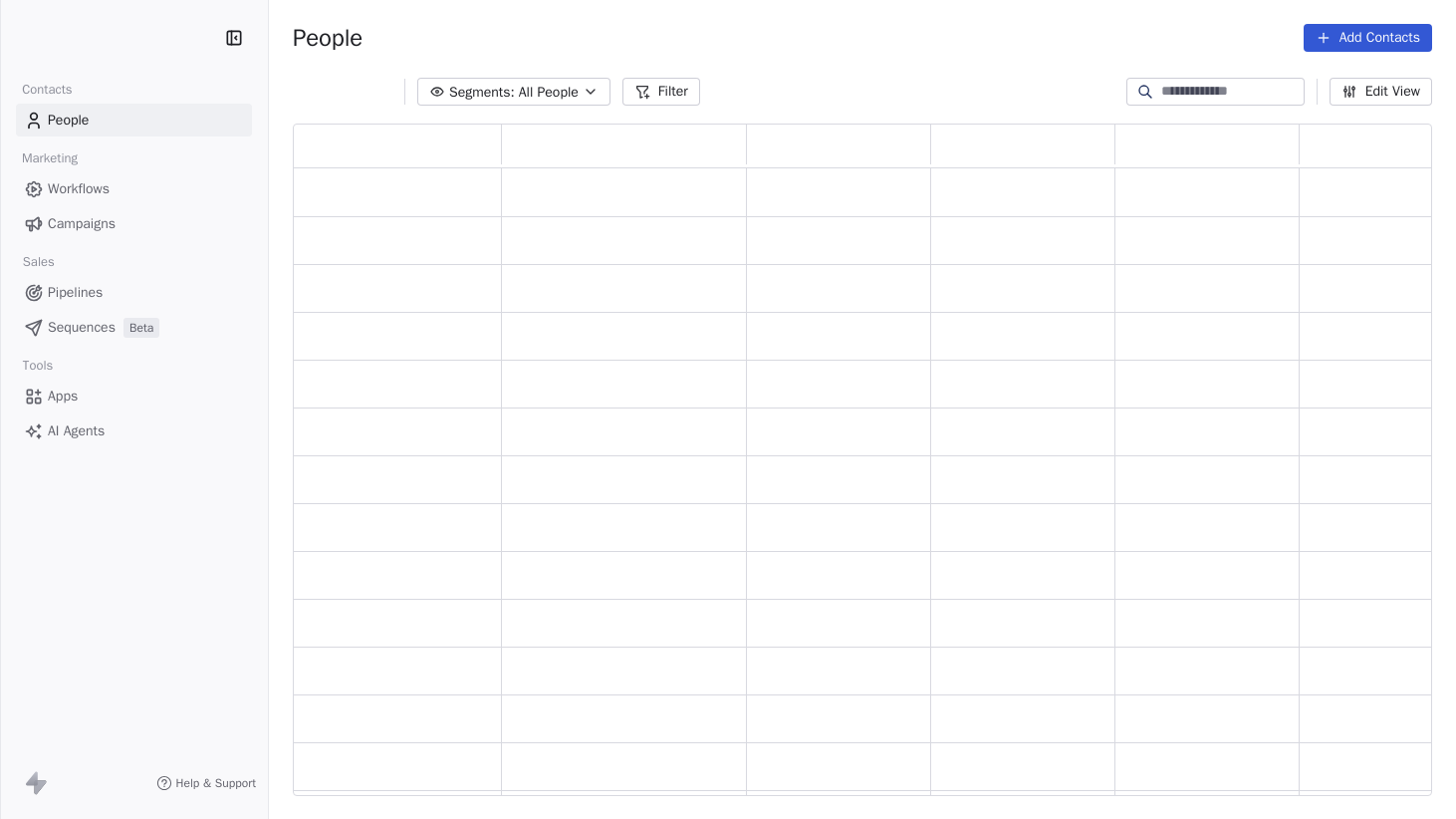 scroll, scrollTop: 0, scrollLeft: 0, axis: both 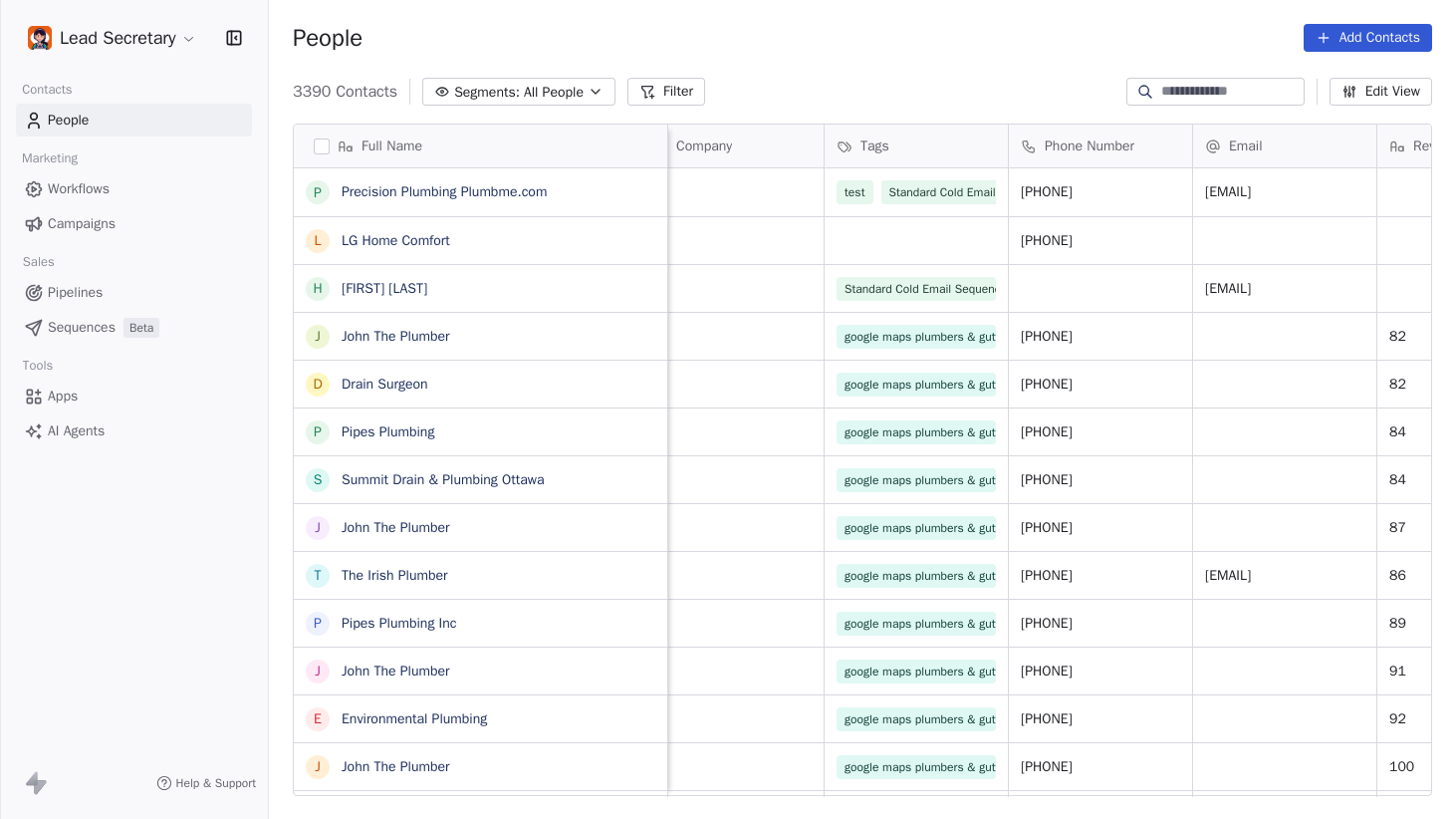 click on "3390 Contacts" at bounding box center (345, 92) 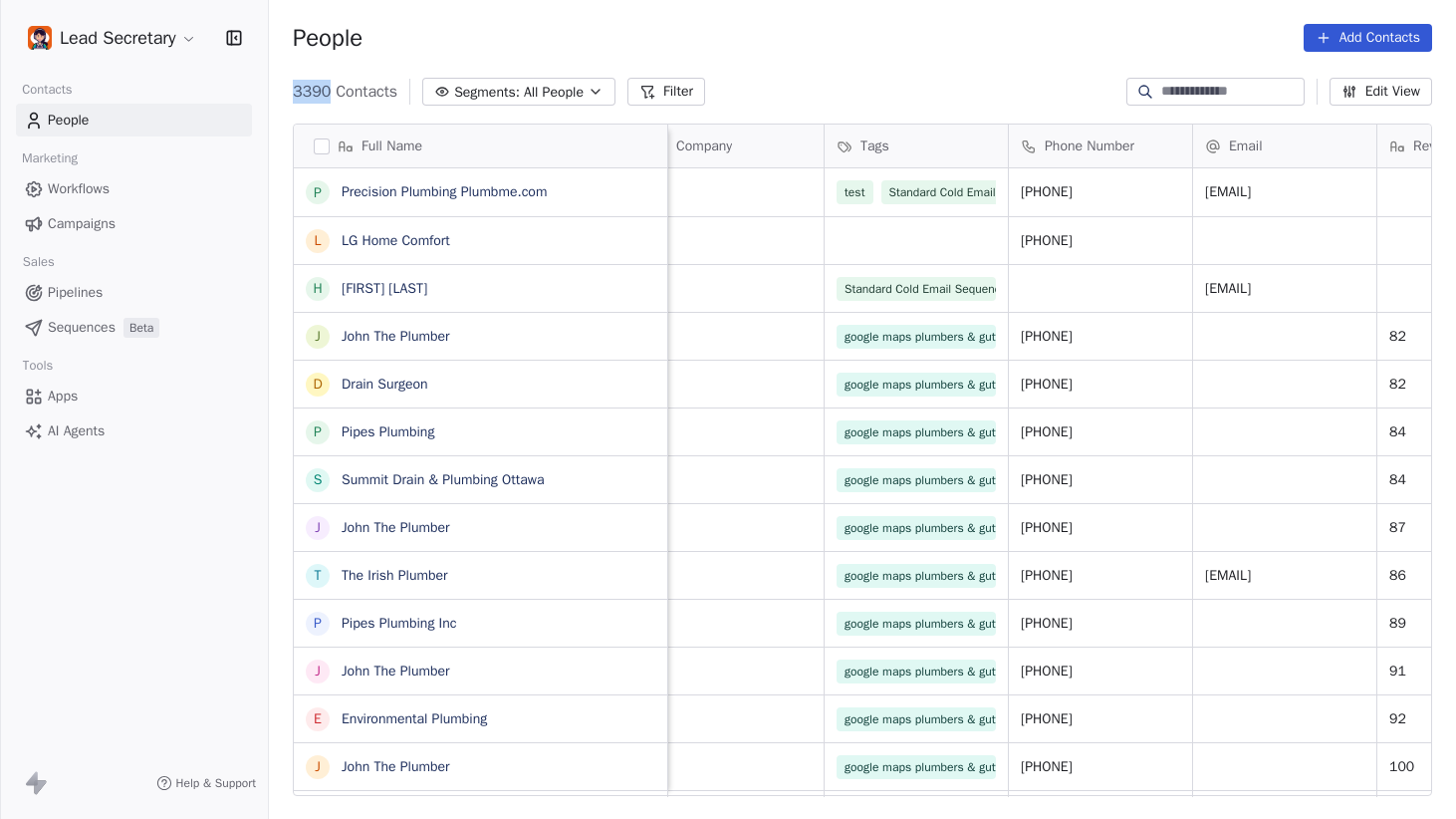 click on "3390 Contacts" at bounding box center (345, 92) 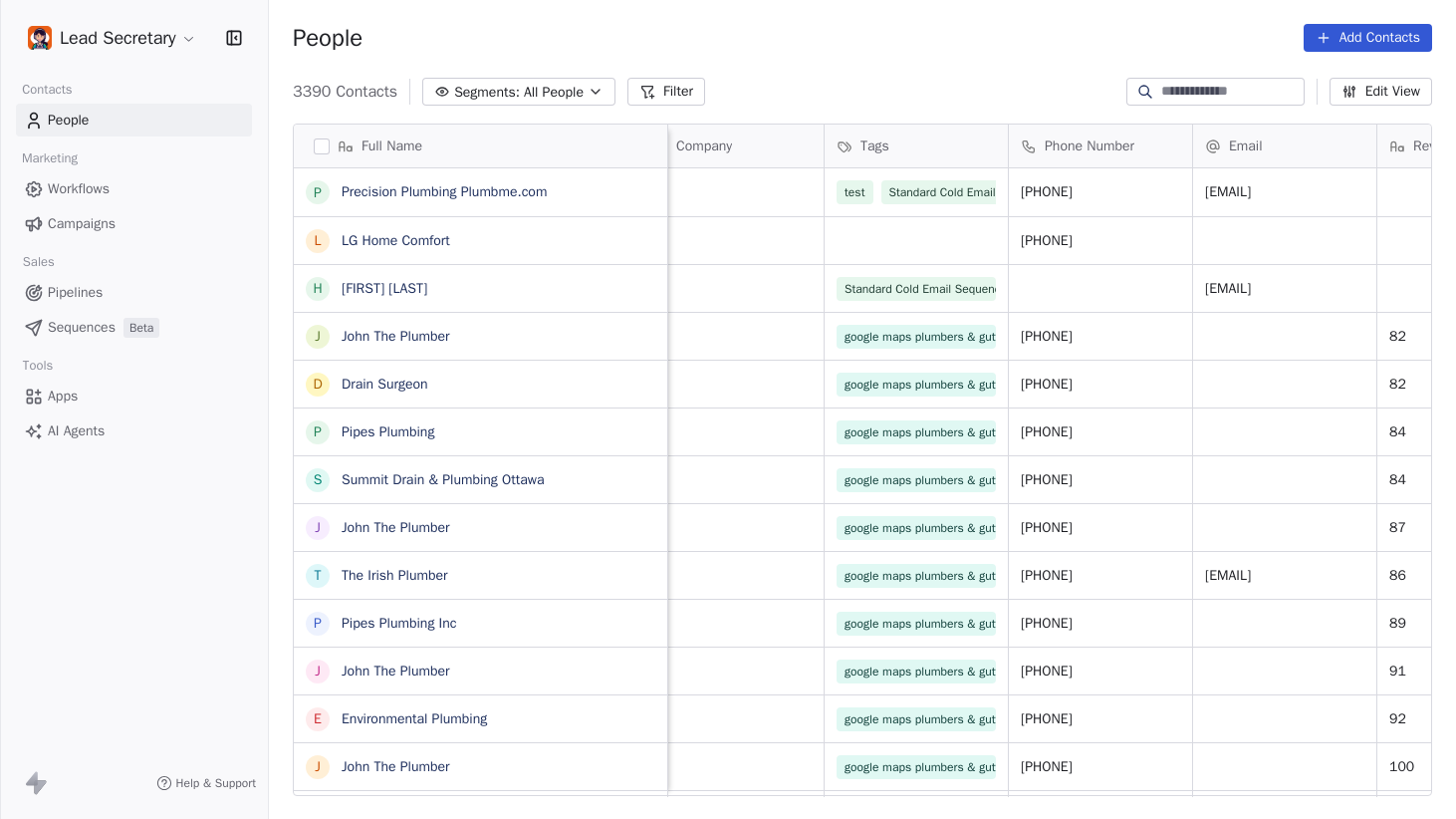 click on "Full Name P Precision Plumbing Plumbme.com L LG Home Comfort H Harinder Kaur J John The Plumber D Drain Surgeon P Pipes Plumbing S Summit Drain & Plumbing Ottawa J John The Plumber T The Irish Plumber P Pipes Plumbing Inc J John The Plumber E Environmental Plumbing J John The Plumber T The Irish Plumber H Hero Plumbing Service P Plumbing Village O Out of This World Plumbing Ottawa O Out Of This World Plumbing Ottawa B BZ Mechanical c capital city plumbing and drain K Kinburn Plumbing & Heating Ltd L Lynwood Plumbing Services Ltd Y Yves Plumbing P PV Well Water O Offset Plumbing J J.B.R Plumbing K KT Plumbing F Francis Home Environment Heating and Air Conditioning P Plumwork T Tech 2000 Plumbing & Heating O Offset Plumbing P Plumbing Mate B Barrhaven Plumbing Services D DrainPro Company Tags Phone Number Email Review Count Owner-Decision Maker Status Customer Lifetime Value test Standard Cold Email Sequence (757) 824-9862 savanna@plumbme.com 1-866-438-5442 Standard Cold Email Sequence test +16132277465 82 82" at bounding box center (862, 467) 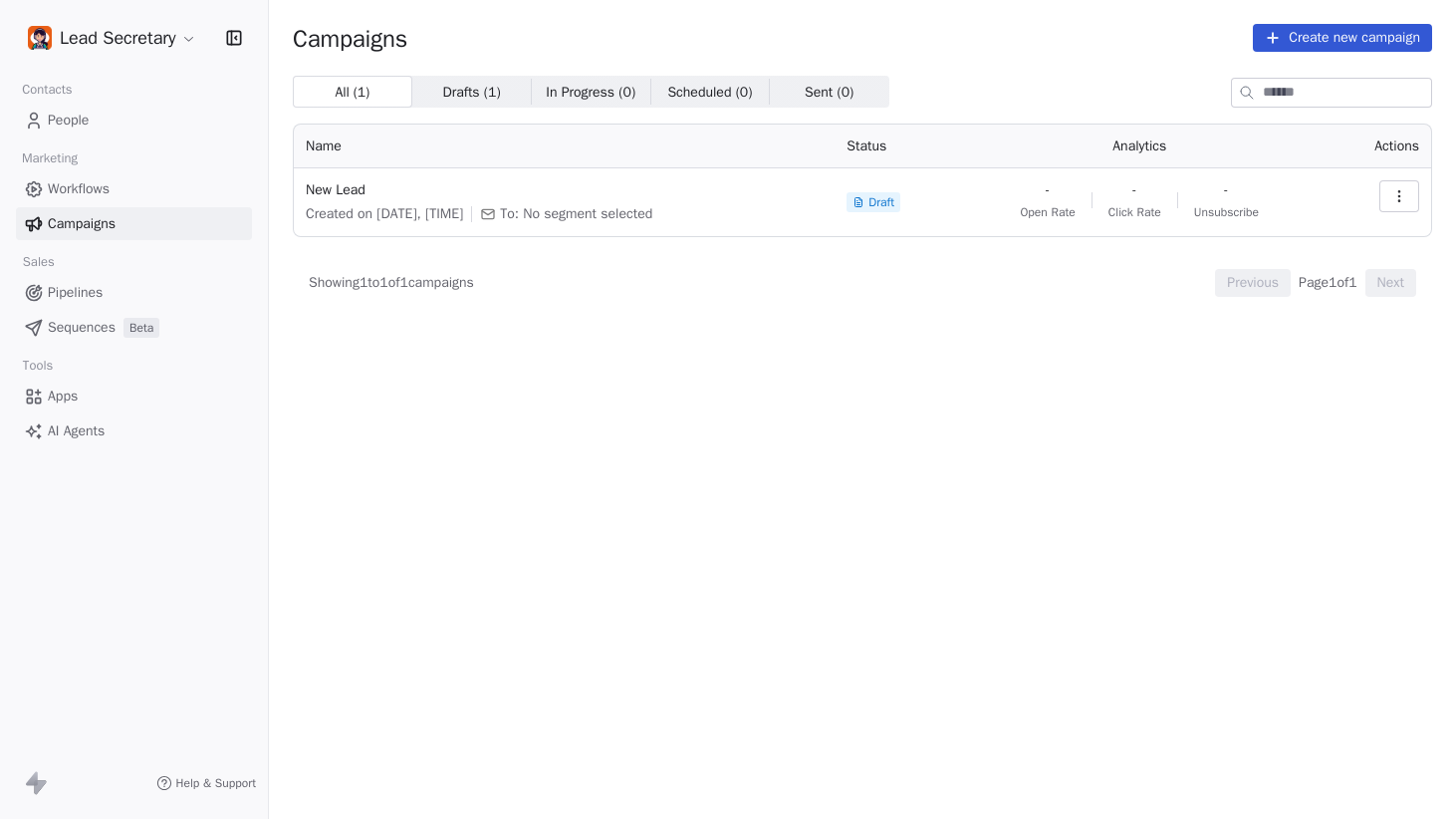 click on "People" at bounding box center (68, 120) 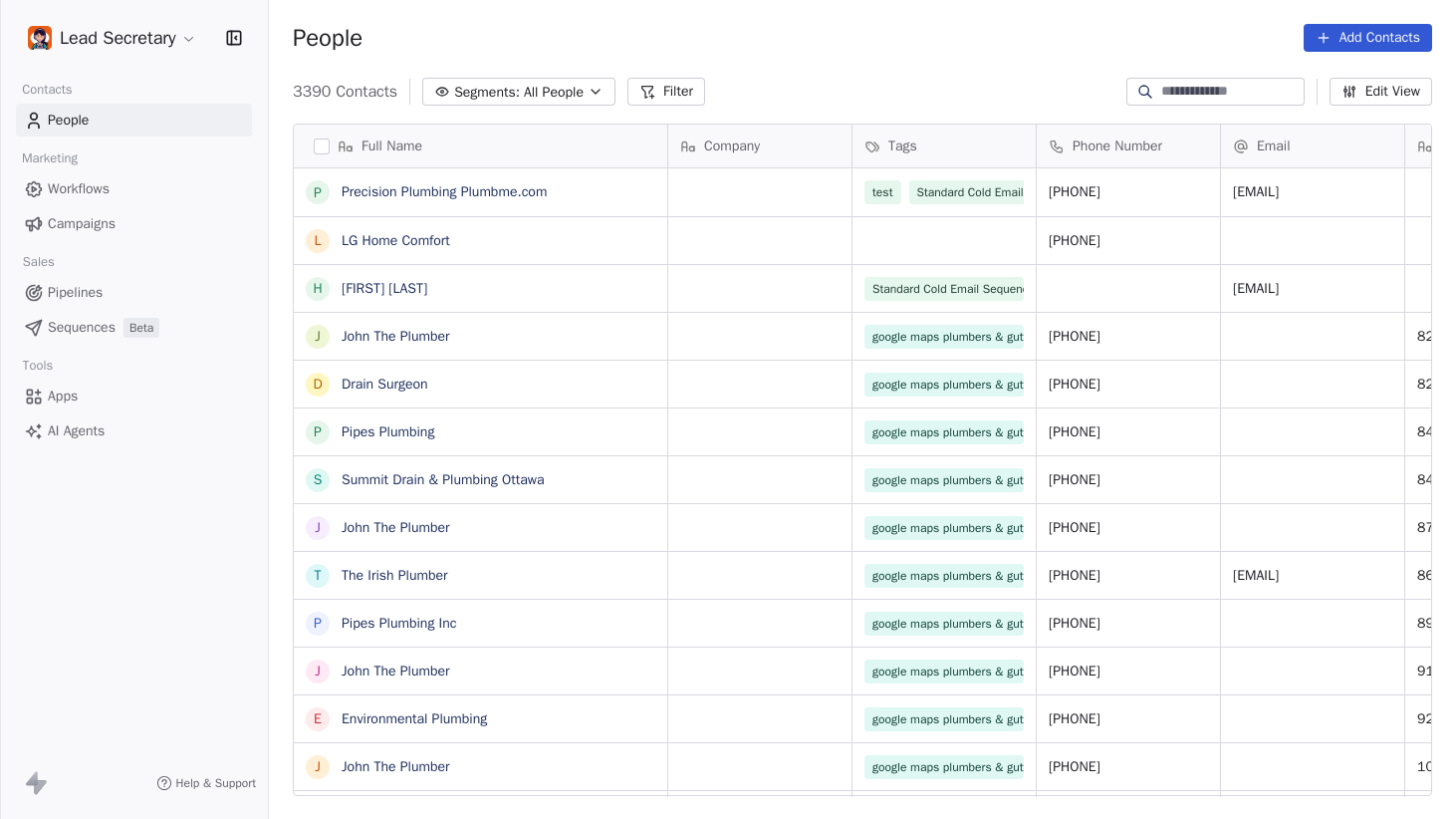 scroll, scrollTop: 0, scrollLeft: 1, axis: horizontal 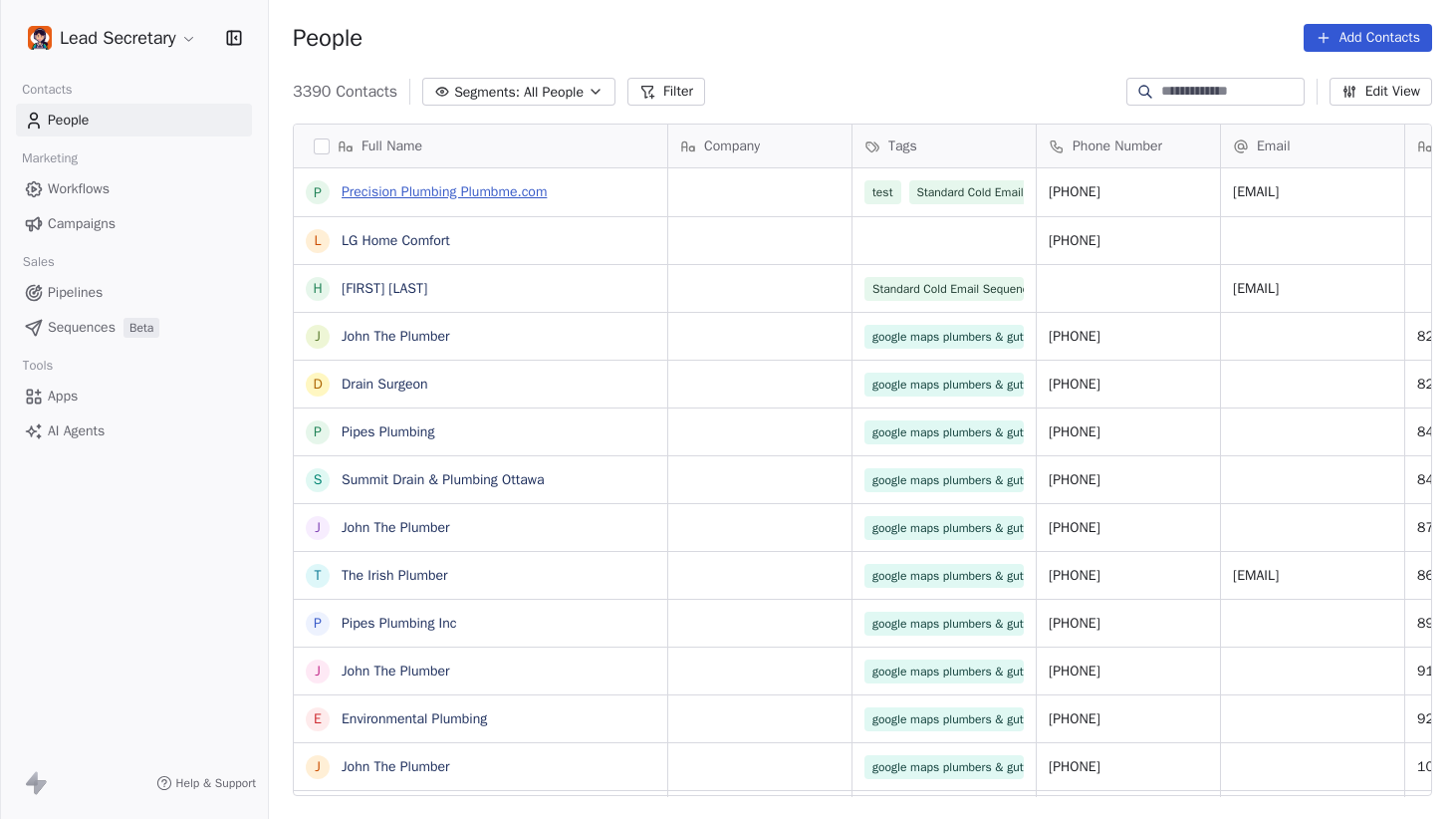 click on "Precision Plumbing Plumbme.com" at bounding box center (444, 191) 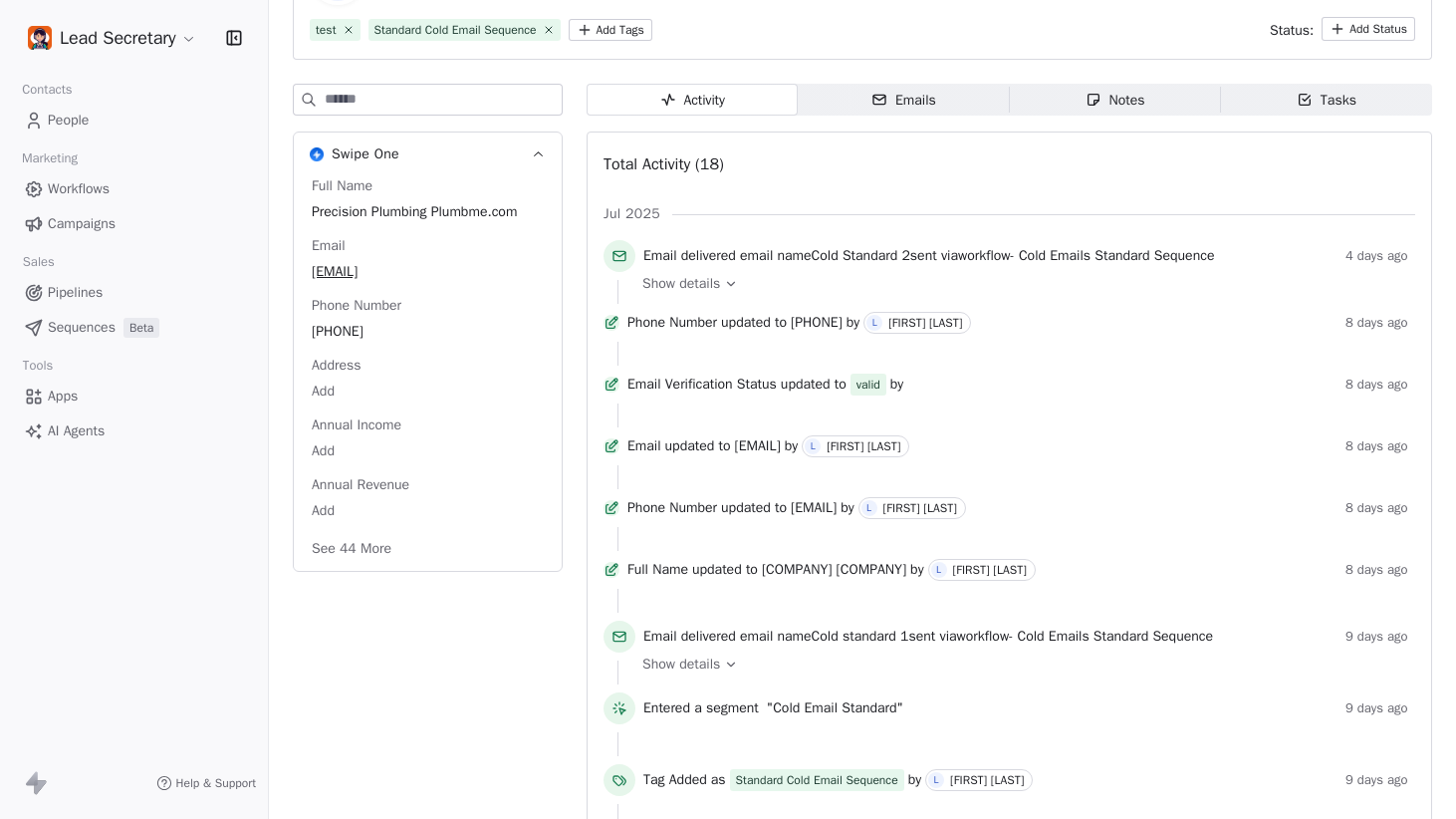 scroll, scrollTop: 172, scrollLeft: 0, axis: vertical 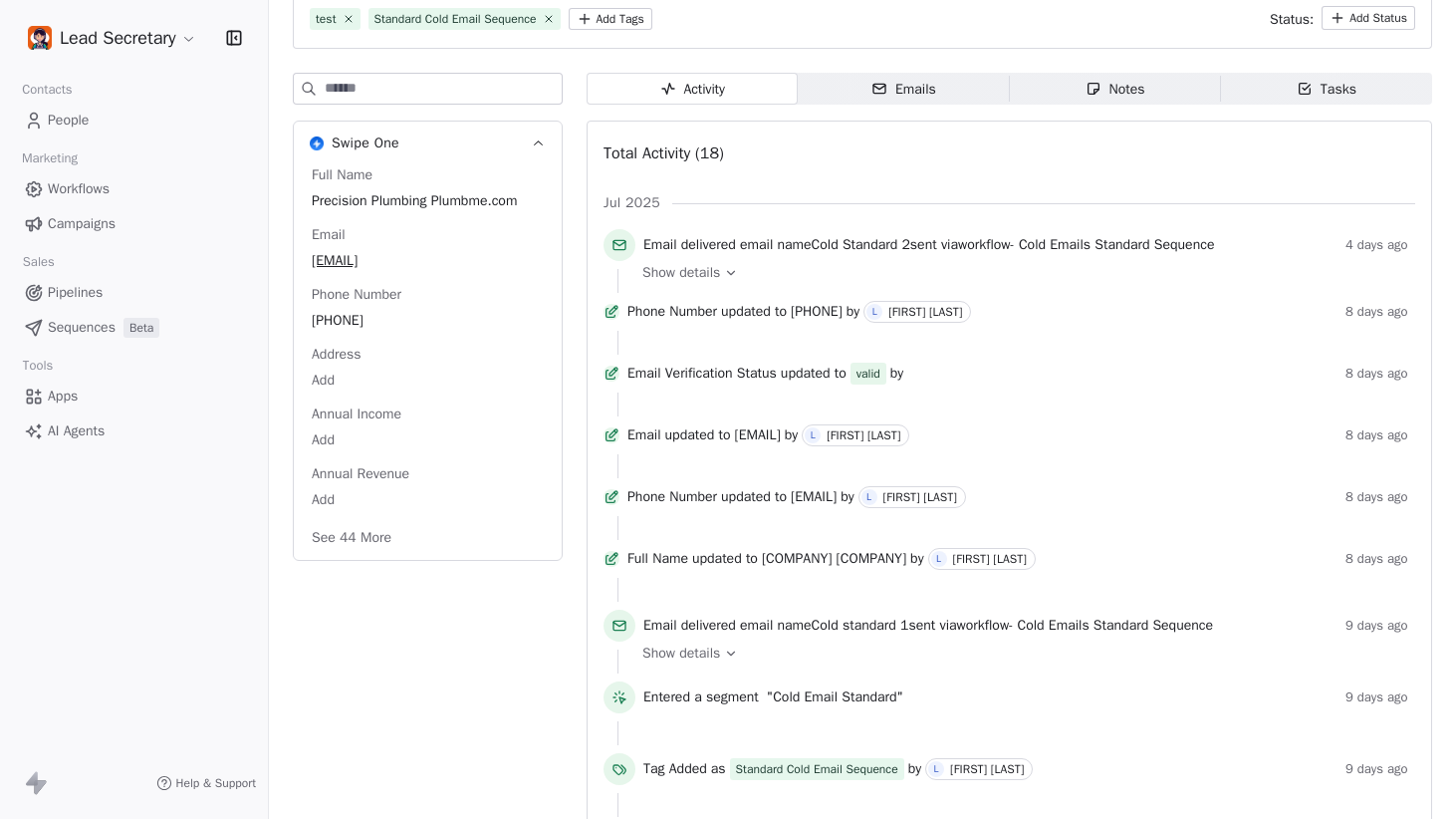 click on "Show details" at bounding box center [1022, 273] 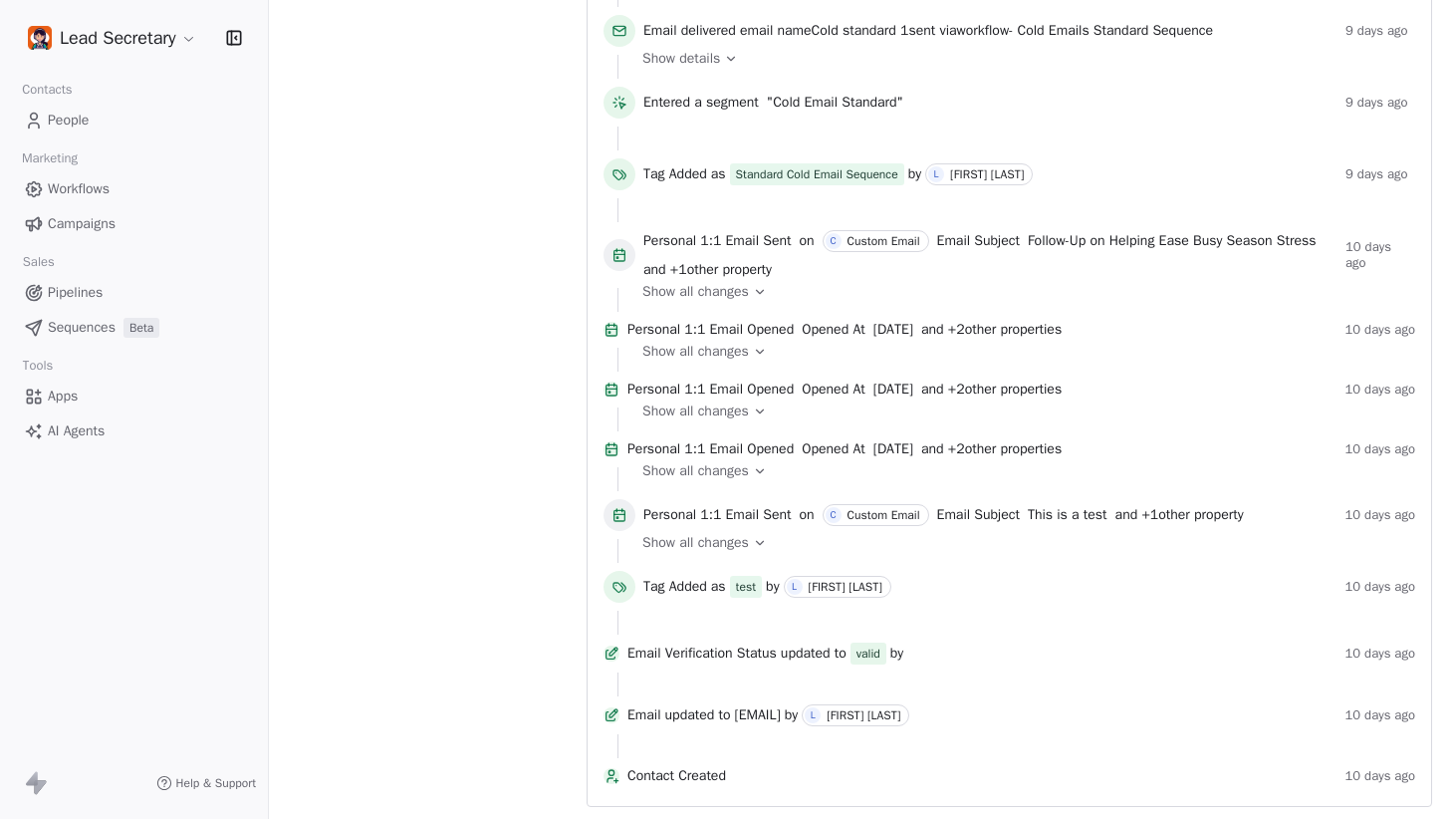scroll, scrollTop: 885, scrollLeft: 0, axis: vertical 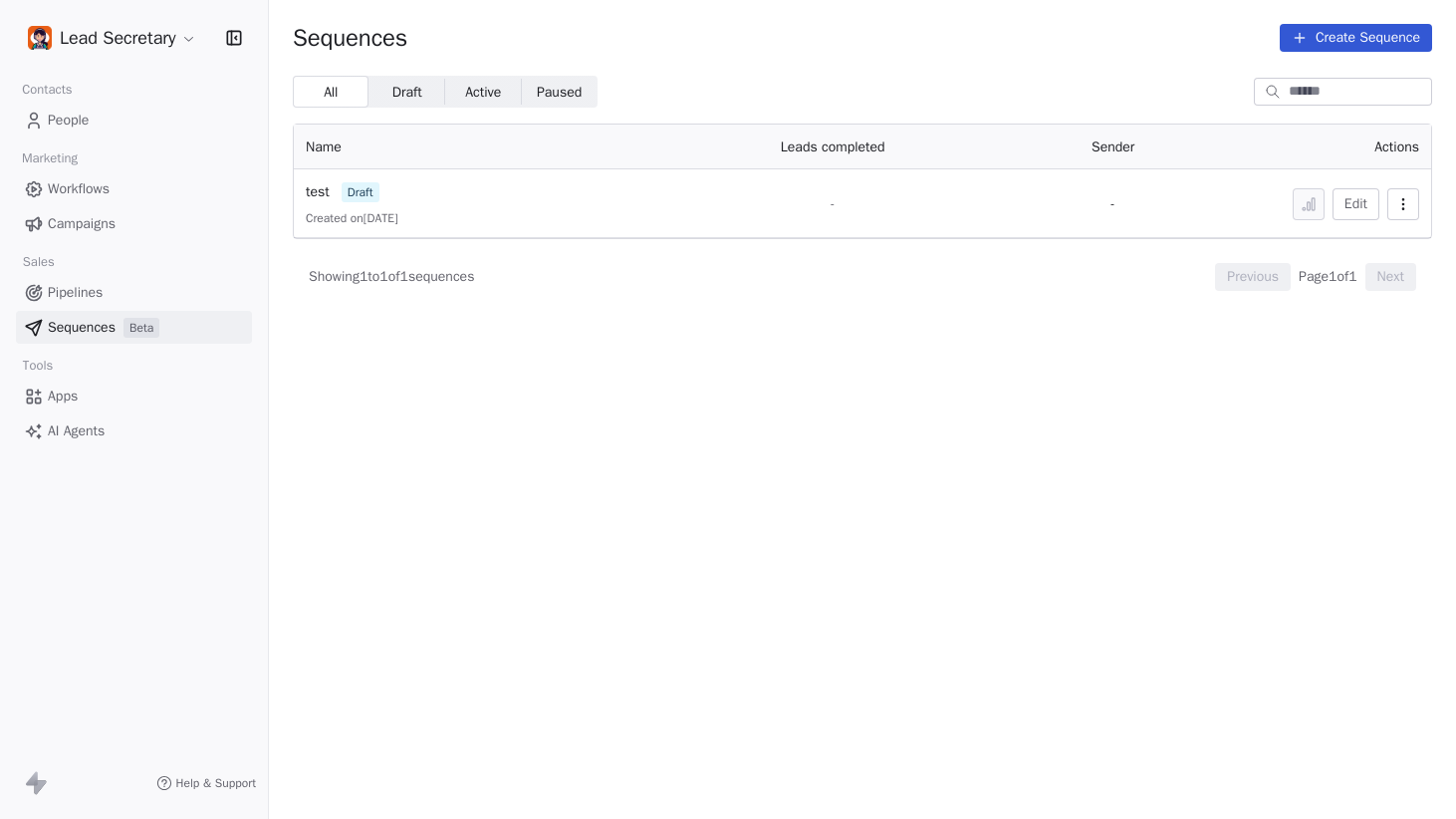 click on "People" at bounding box center (133, 120) 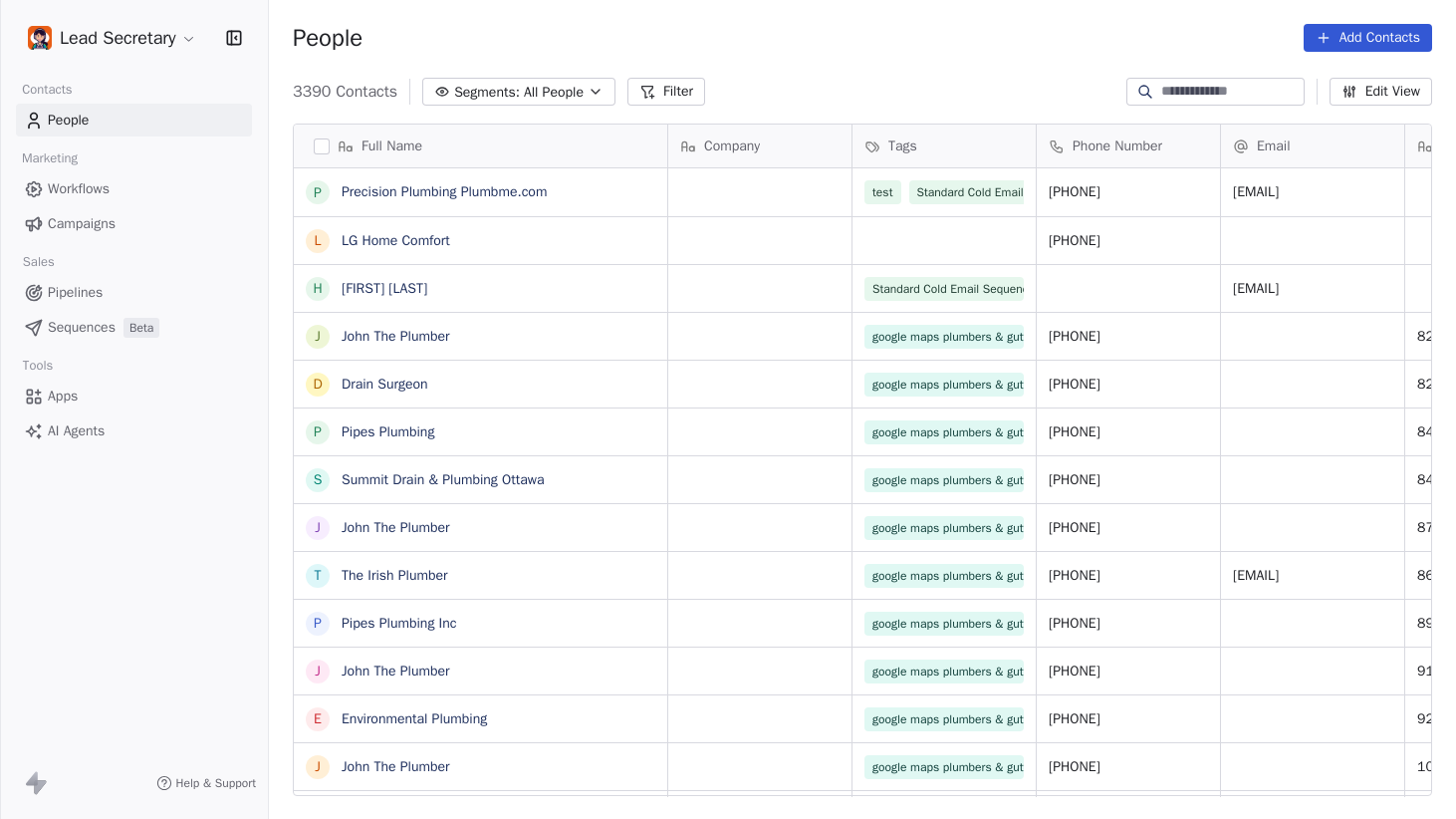 click on "Workflows" at bounding box center [79, 188] 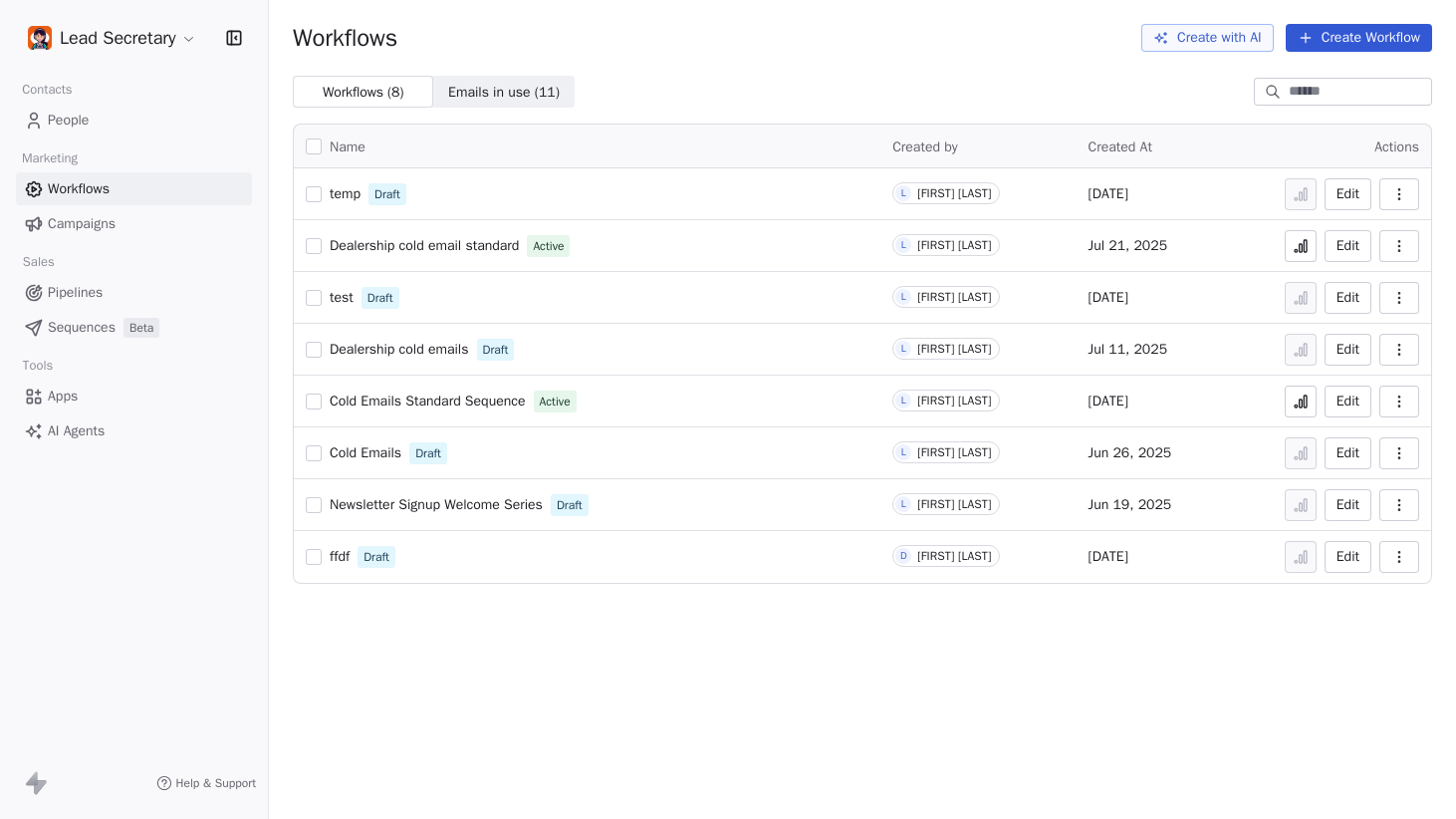 click on "Cold Emails Standard Sequence" at bounding box center (427, 401) 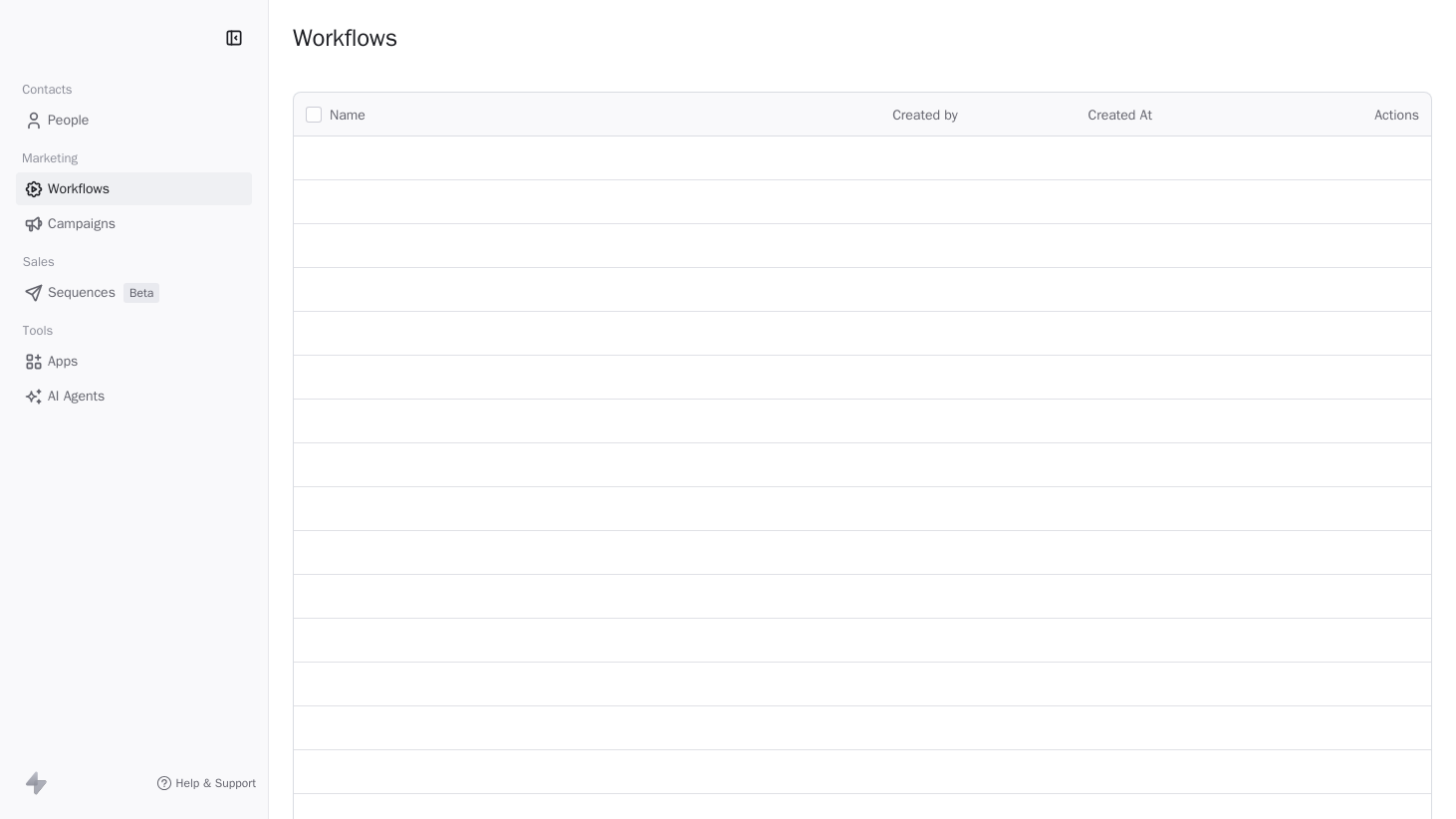 scroll, scrollTop: 0, scrollLeft: 0, axis: both 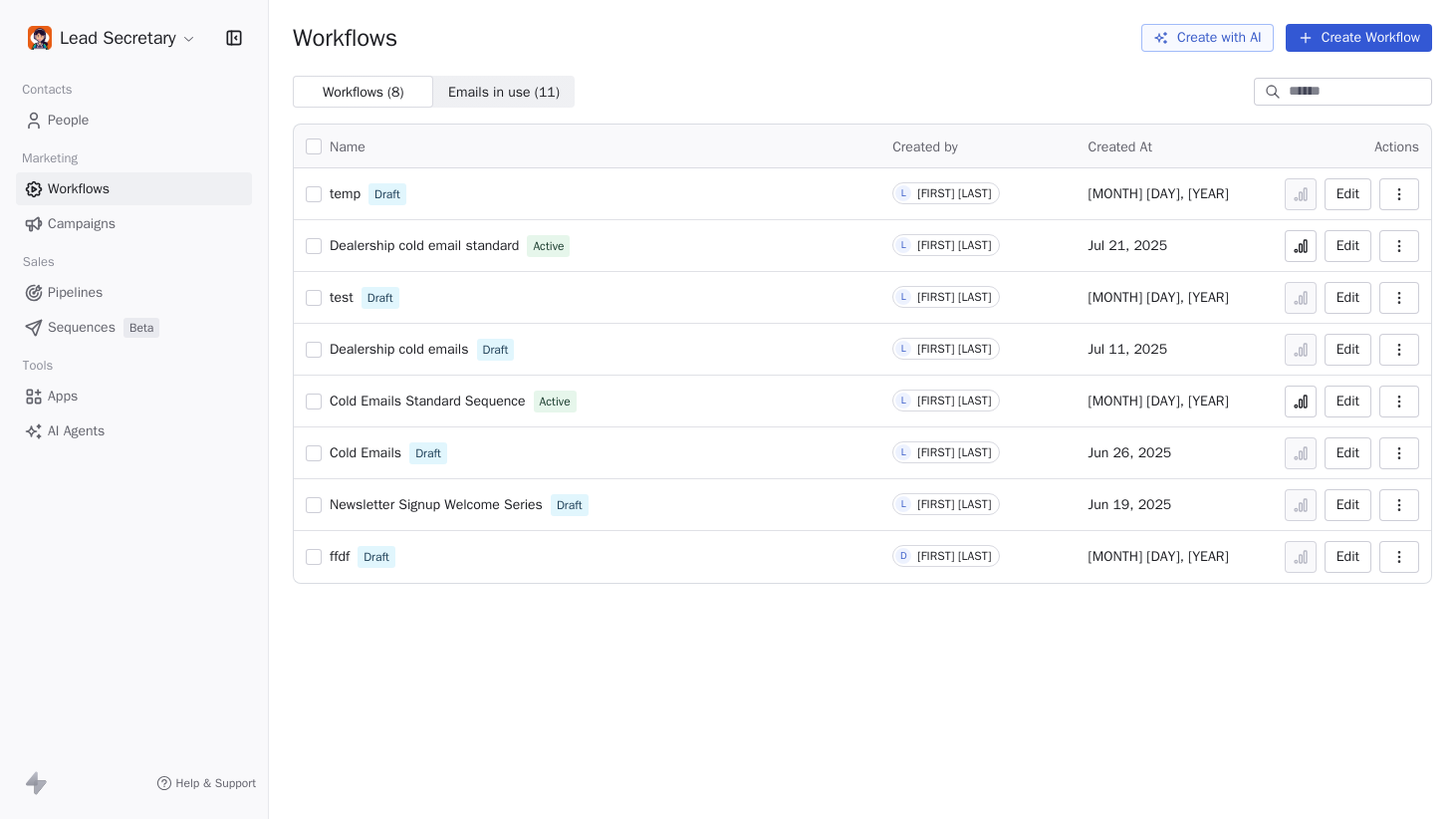 click on "Dealership cold email standard" at bounding box center (424, 245) 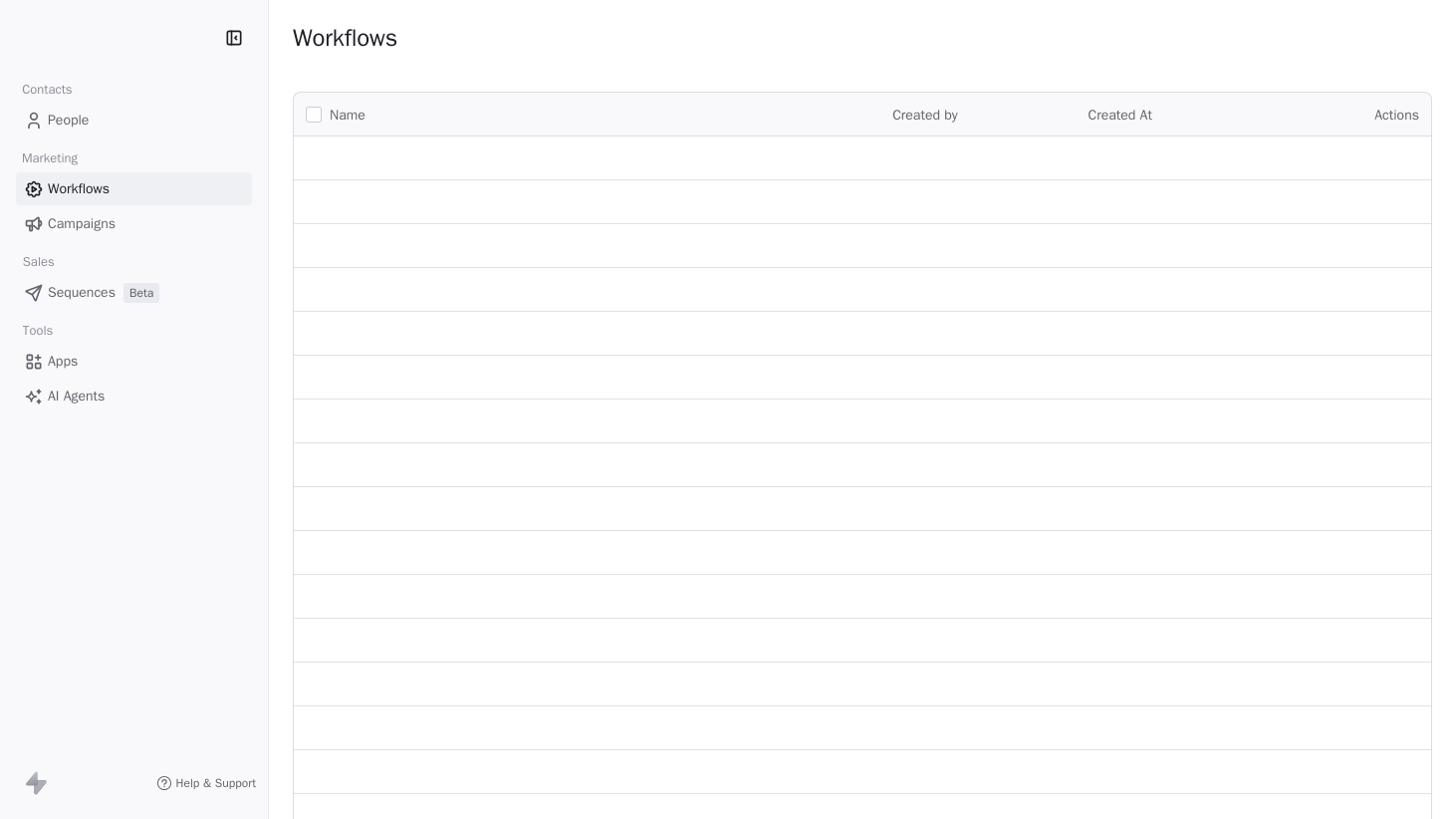scroll, scrollTop: 0, scrollLeft: 0, axis: both 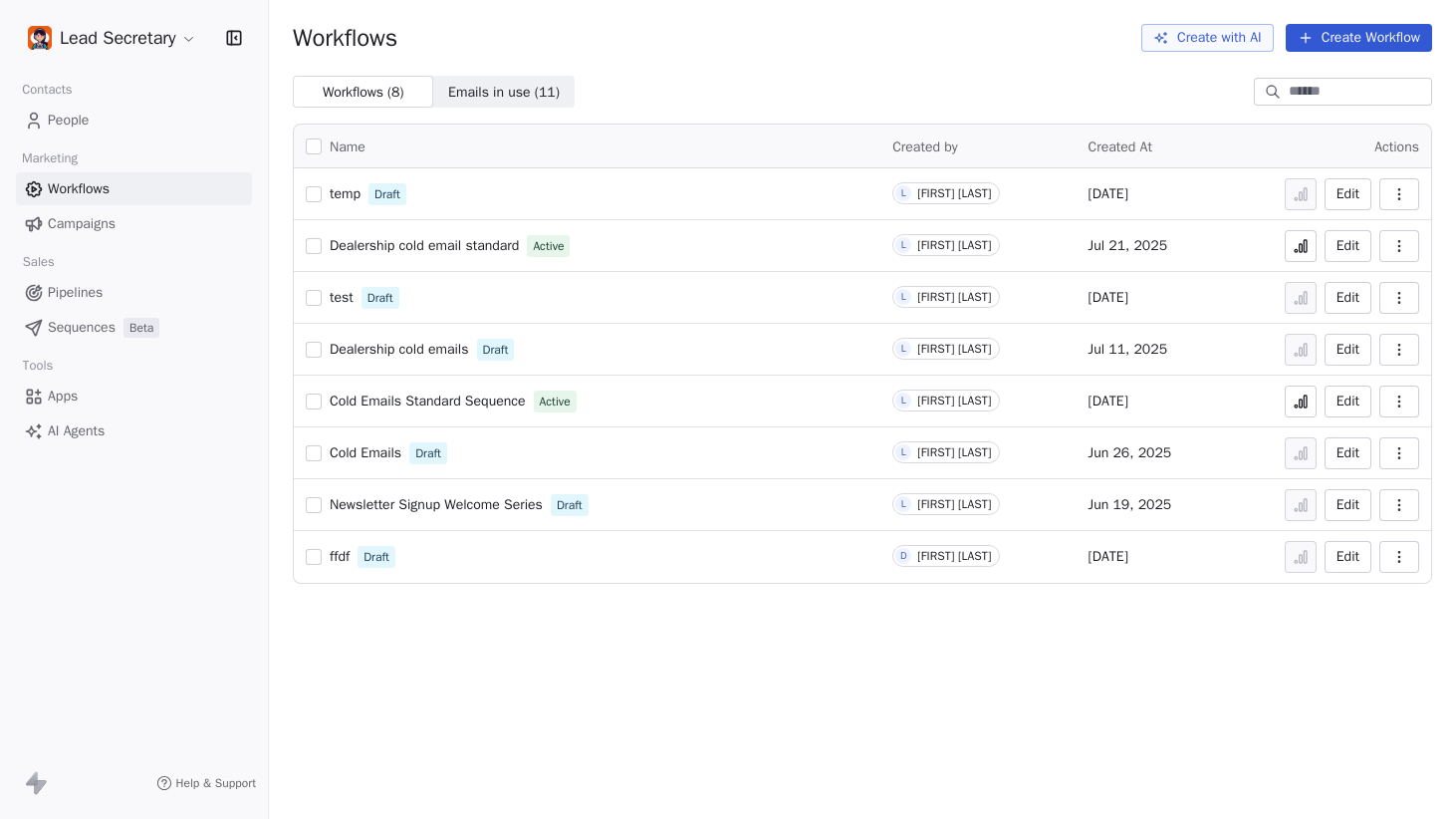 click 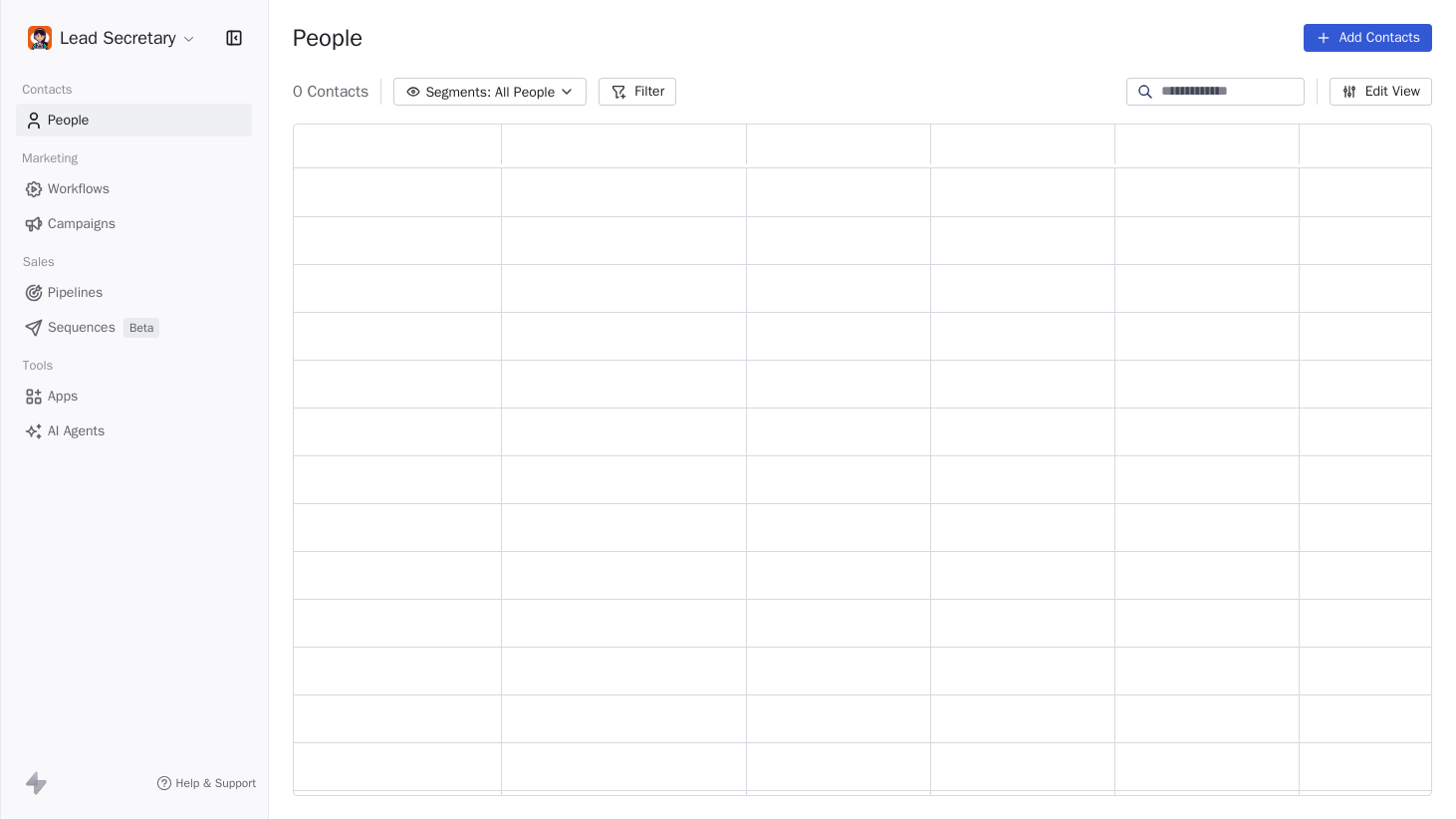 scroll, scrollTop: 0, scrollLeft: 1, axis: horizontal 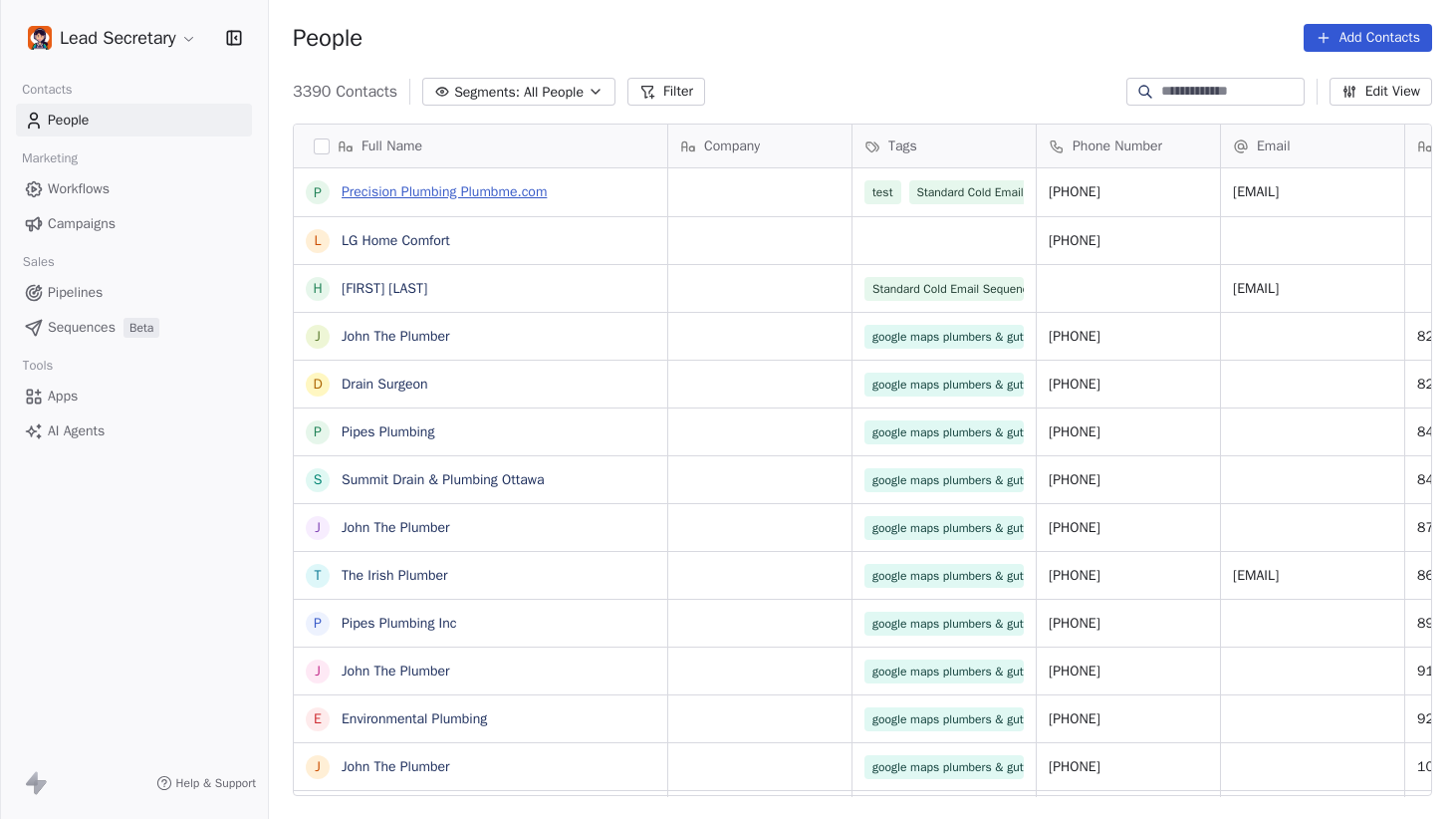 click on "Precision Plumbing Plumbme.com" at bounding box center [444, 191] 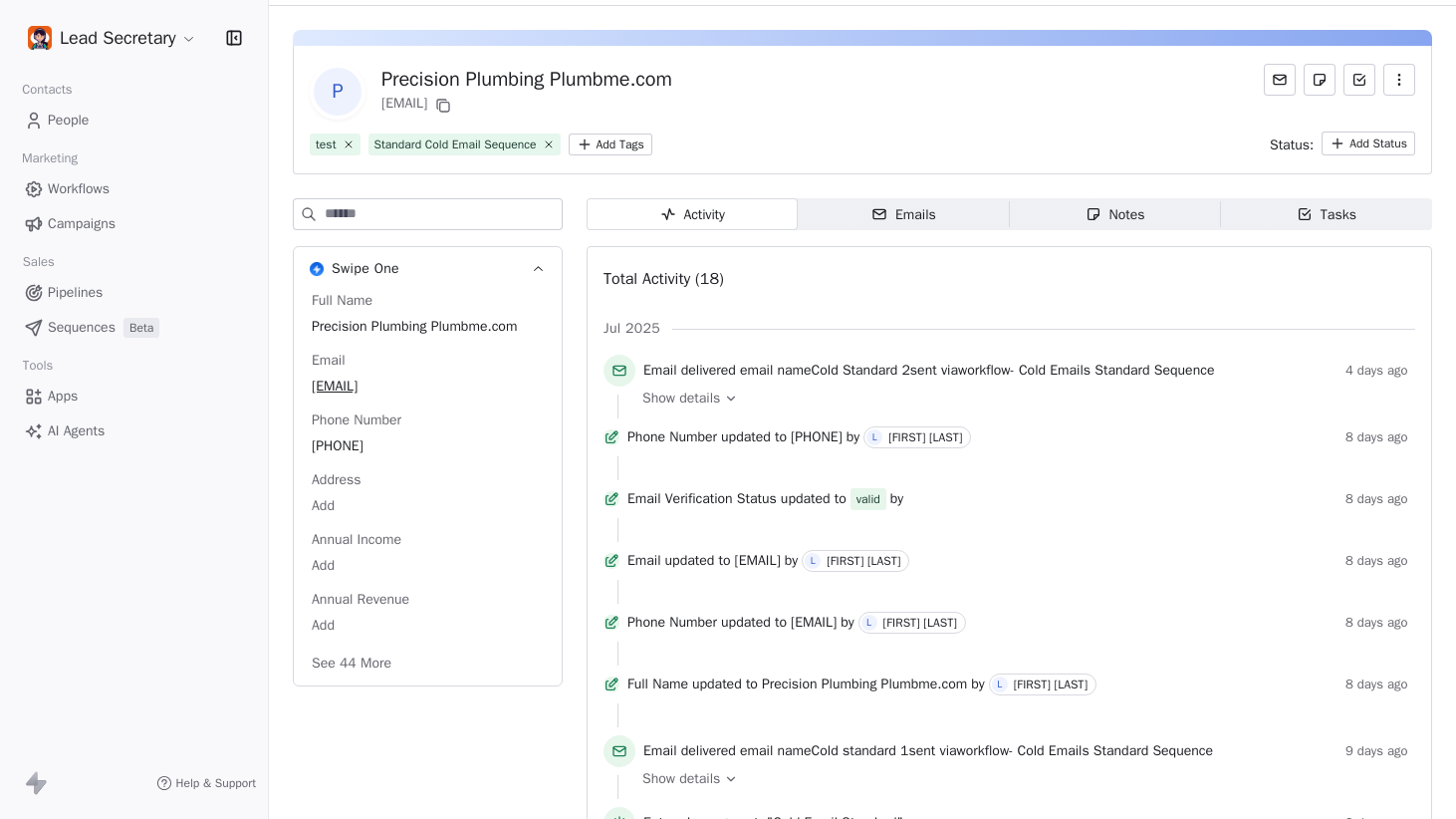 scroll, scrollTop: 68, scrollLeft: 0, axis: vertical 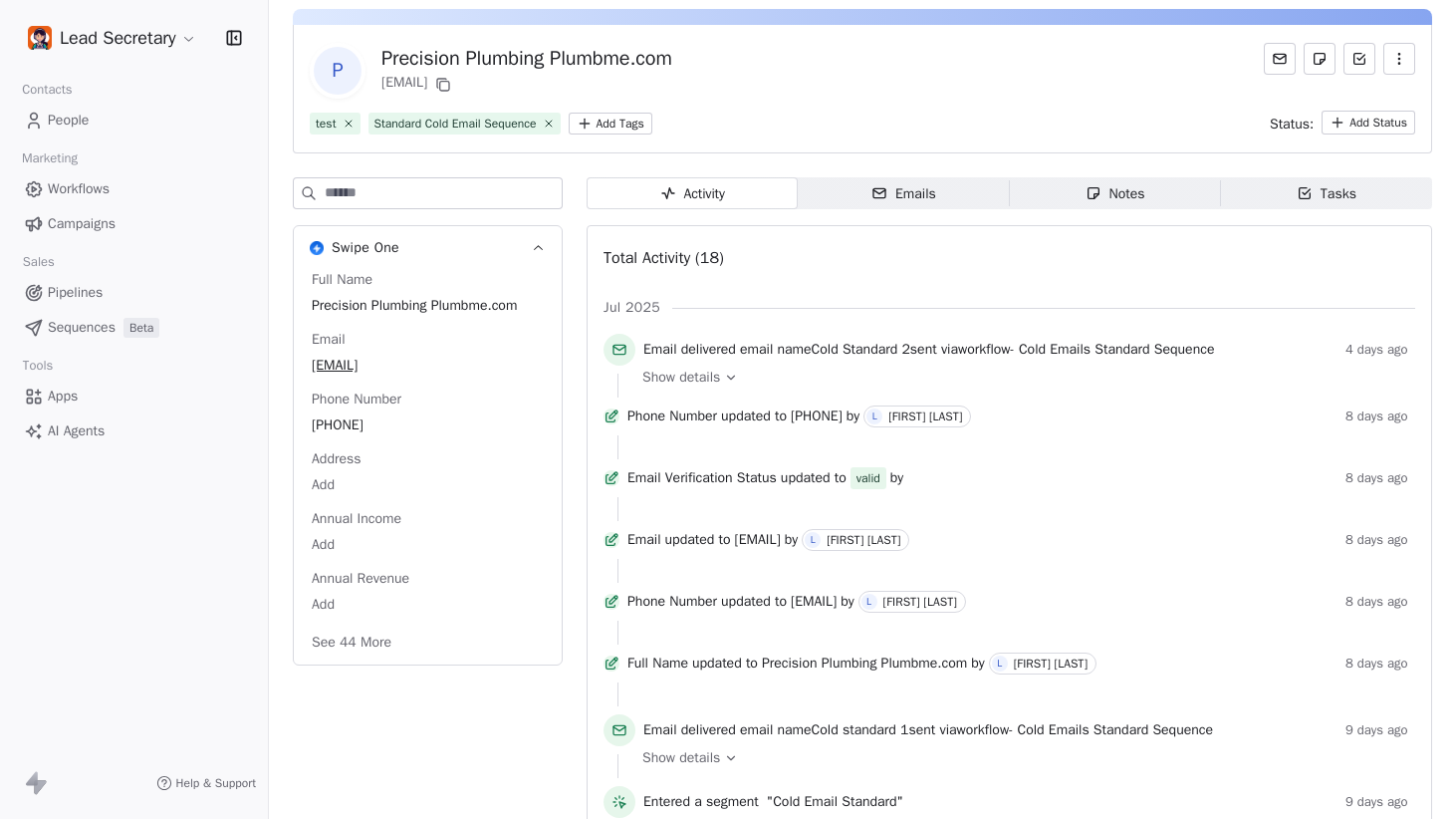 click on "Email delivered   email name  Cold Standard 2  sent via  workflow  -   Cold Emails Standard Sequence" at bounding box center [928, 350] 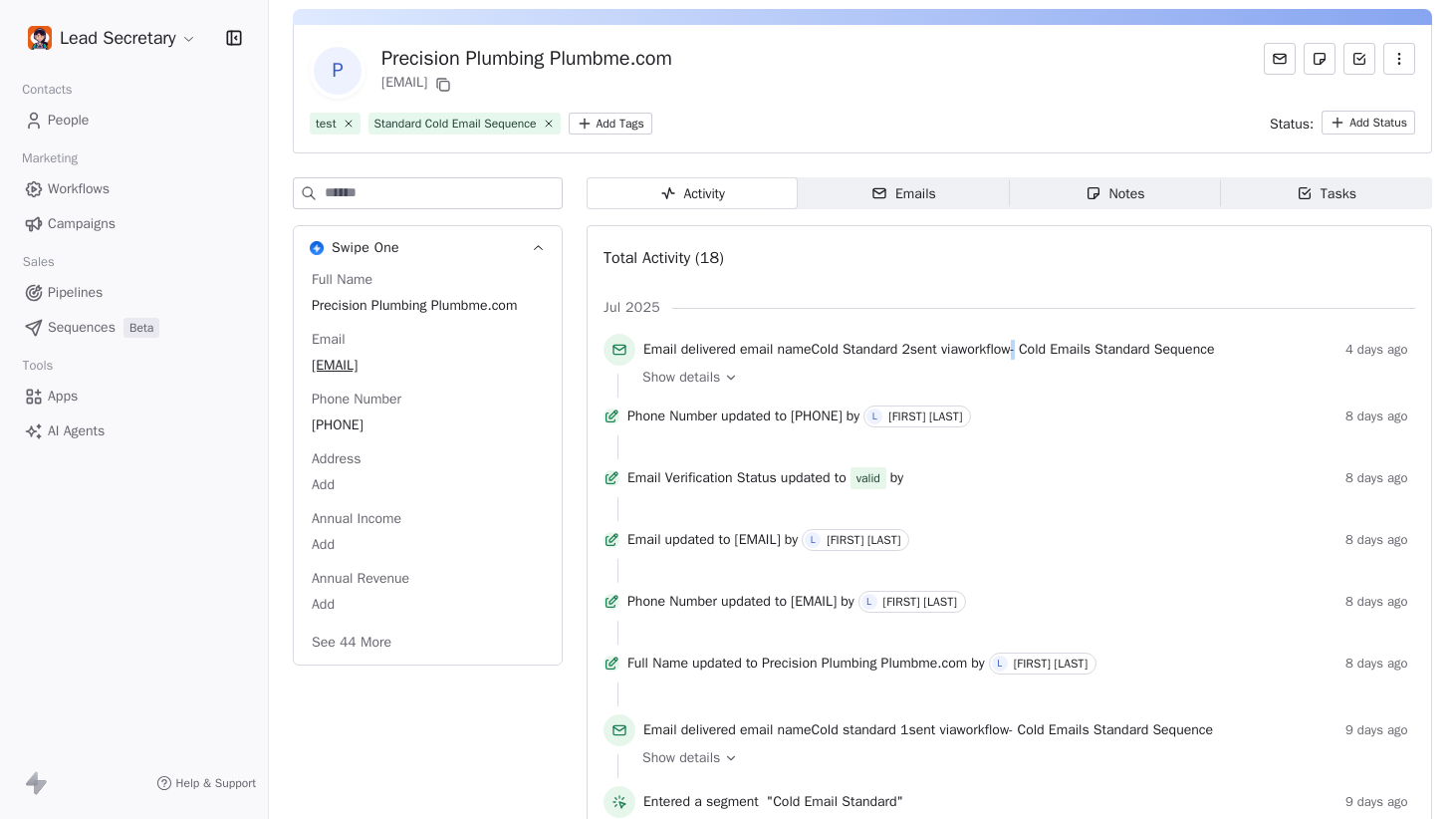 click on "Email delivered   email name  Cold Standard 2  sent via  workflow  -   Cold Emails Standard Sequence" at bounding box center [928, 350] 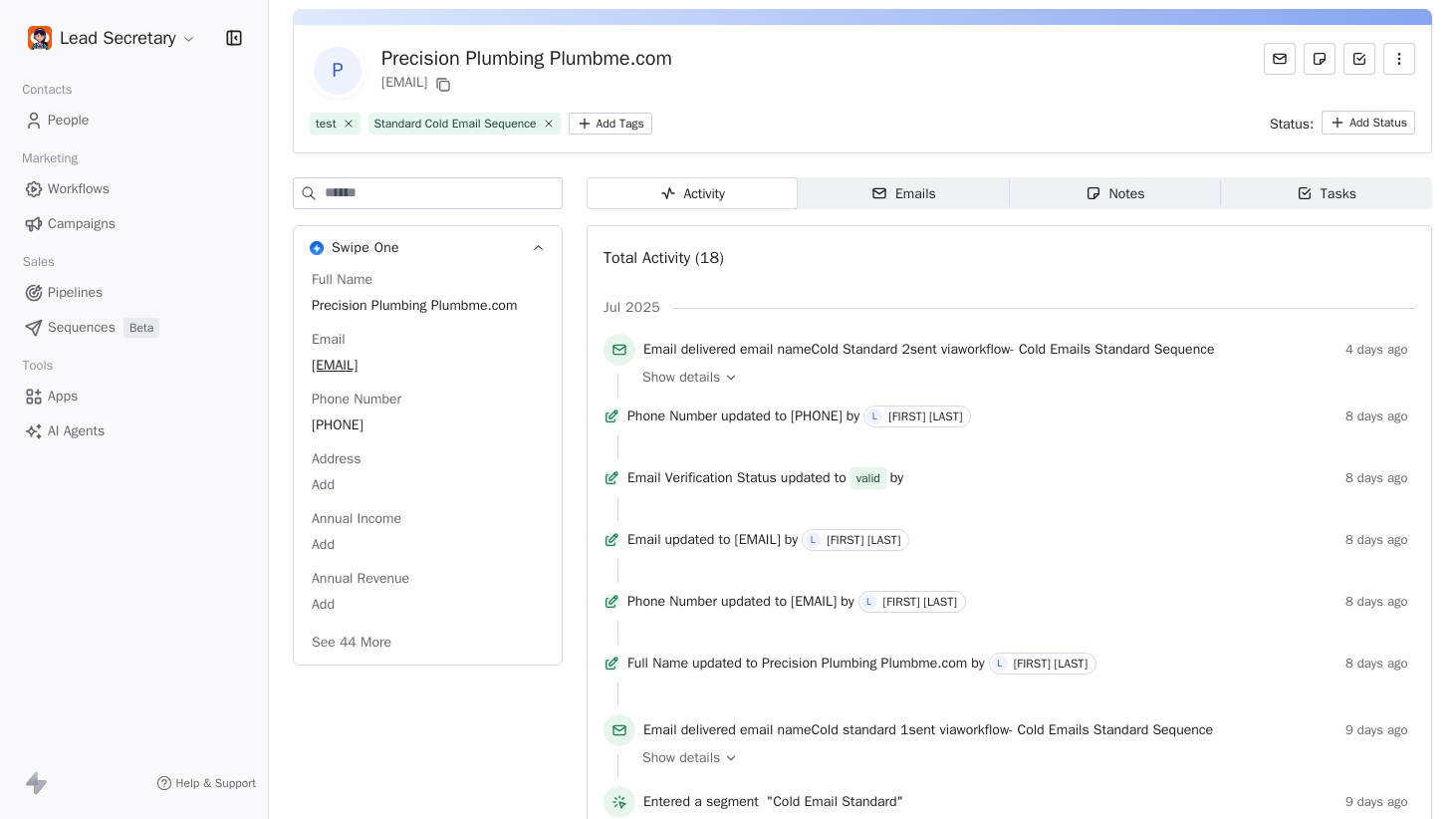 click on "Cold Emails Standard Sequence" at bounding box center (1116, 349) 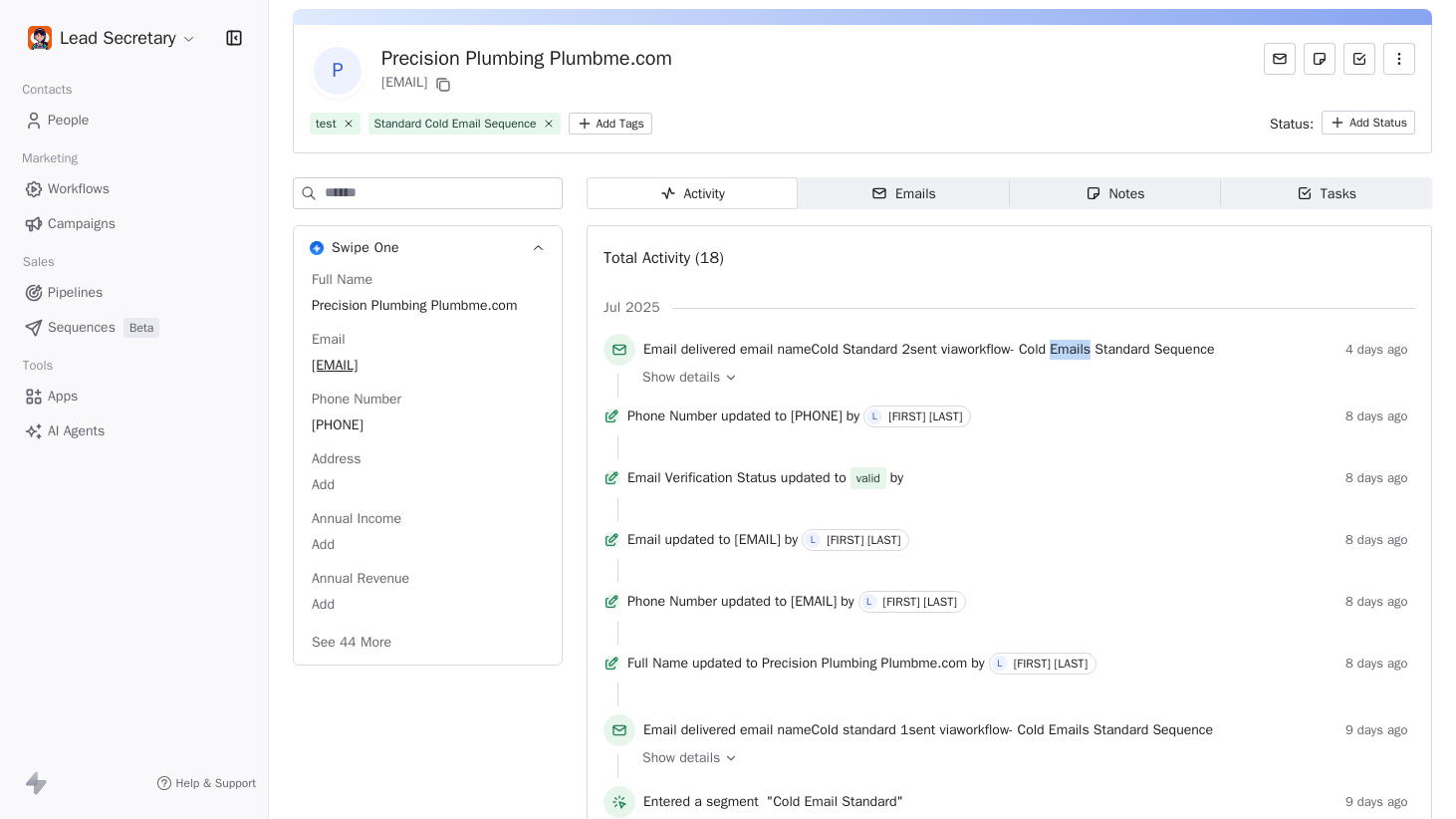 click on "Cold Emails Standard Sequence" at bounding box center (1116, 349) 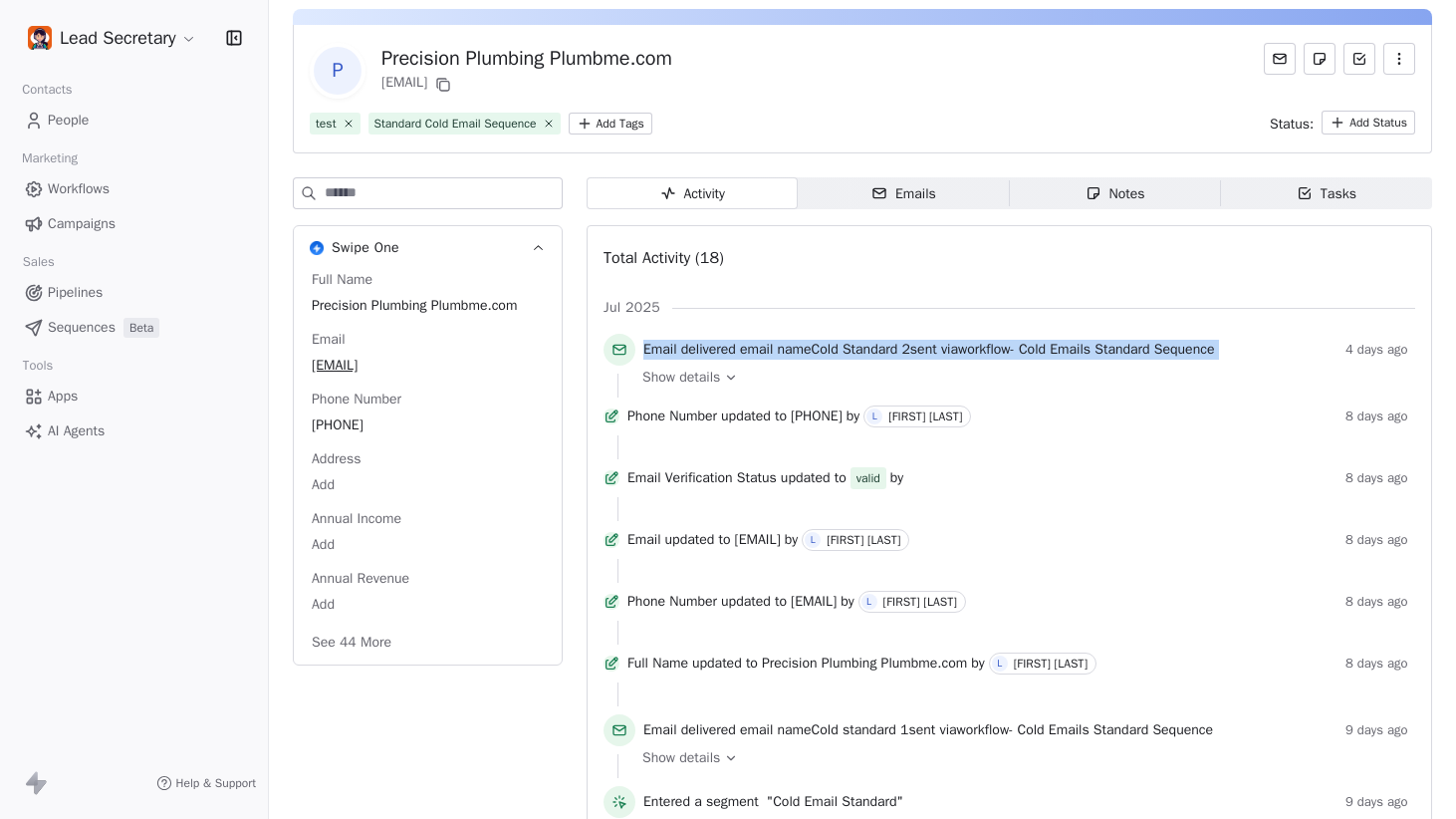 click on "Cold Emails Standard Sequence" at bounding box center (1116, 349) 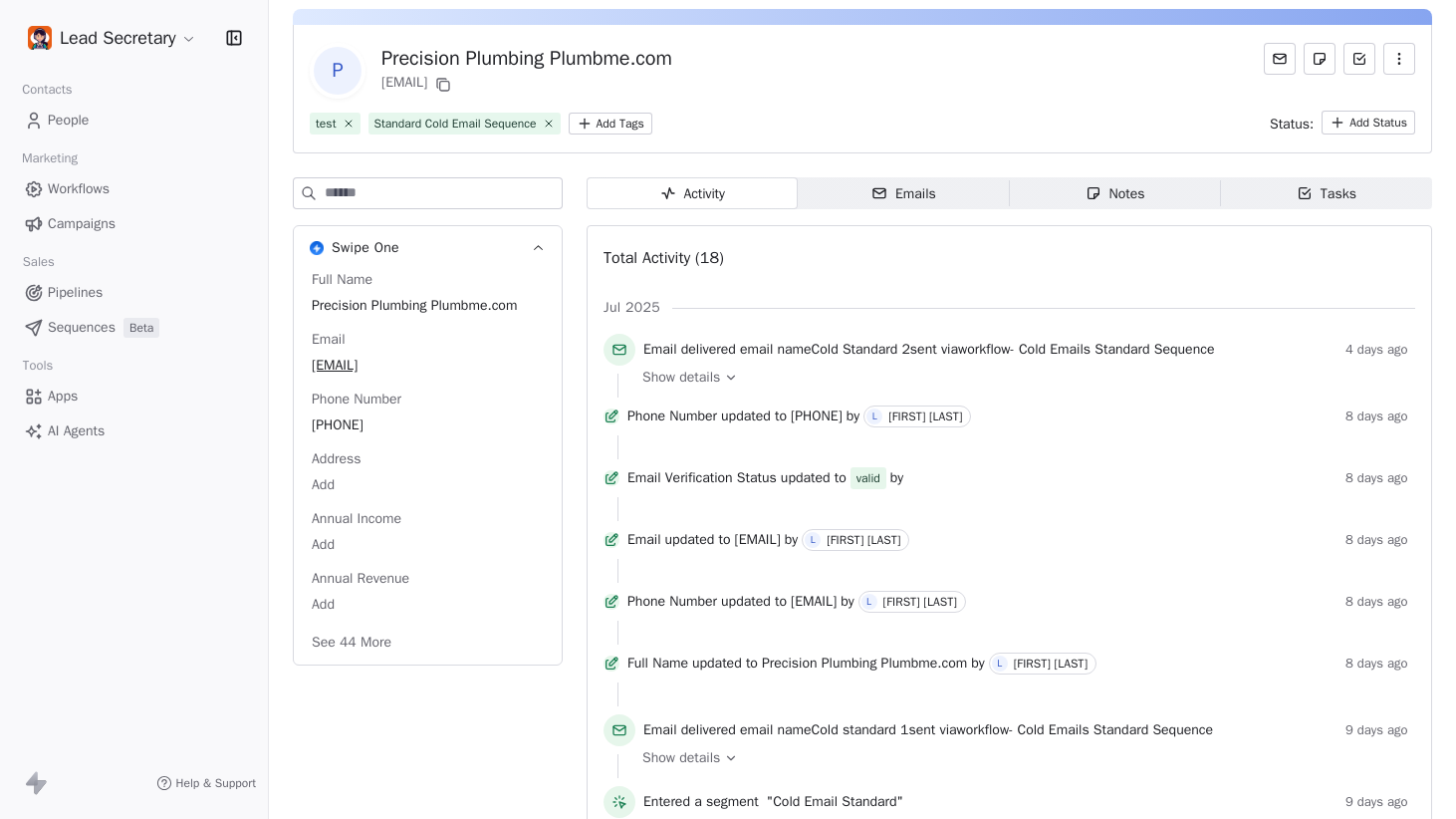 click on "Cold Emails Standard Sequence" at bounding box center [1116, 349] 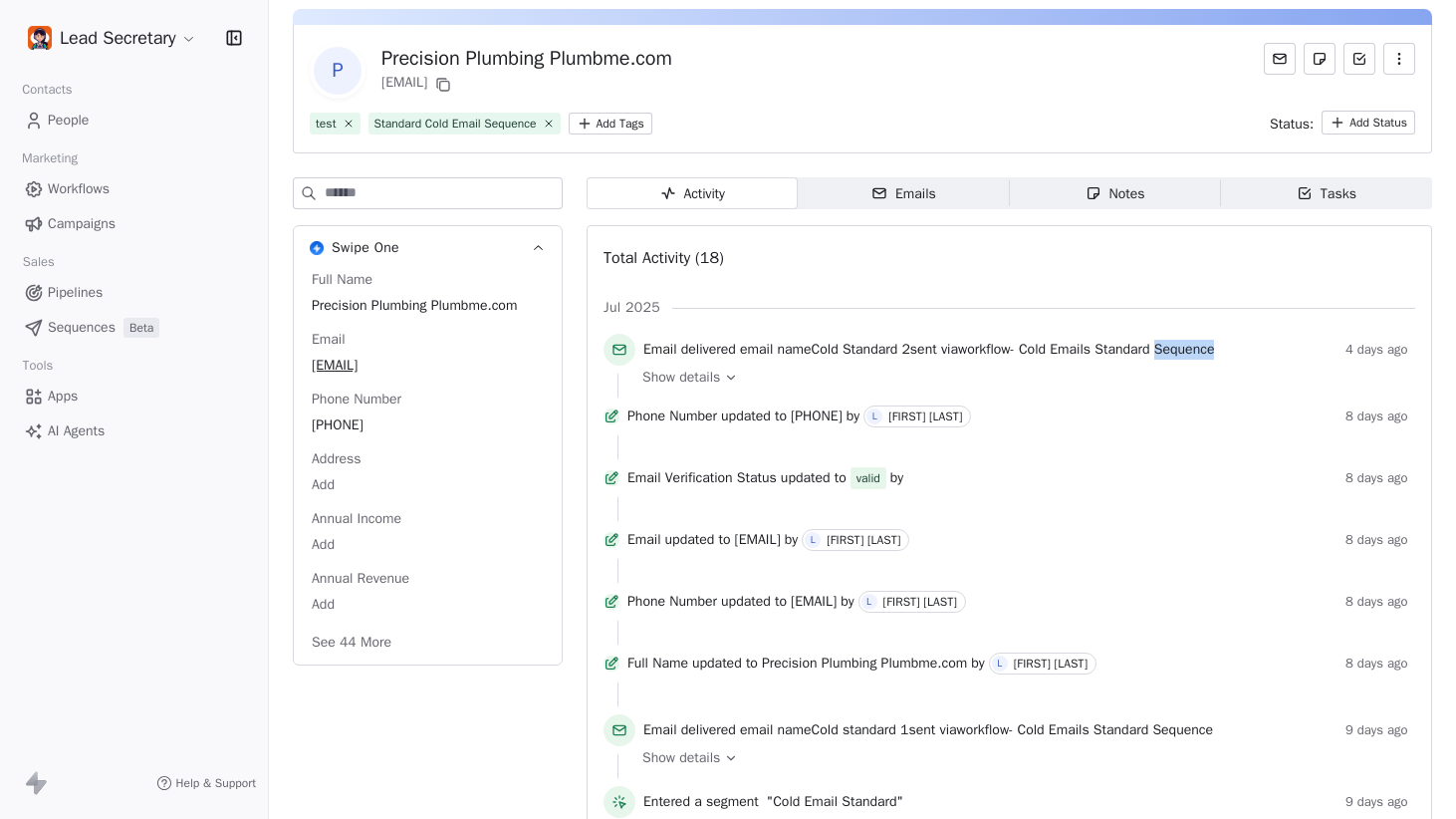 click on "Cold Emails Standard Sequence" at bounding box center (1116, 349) 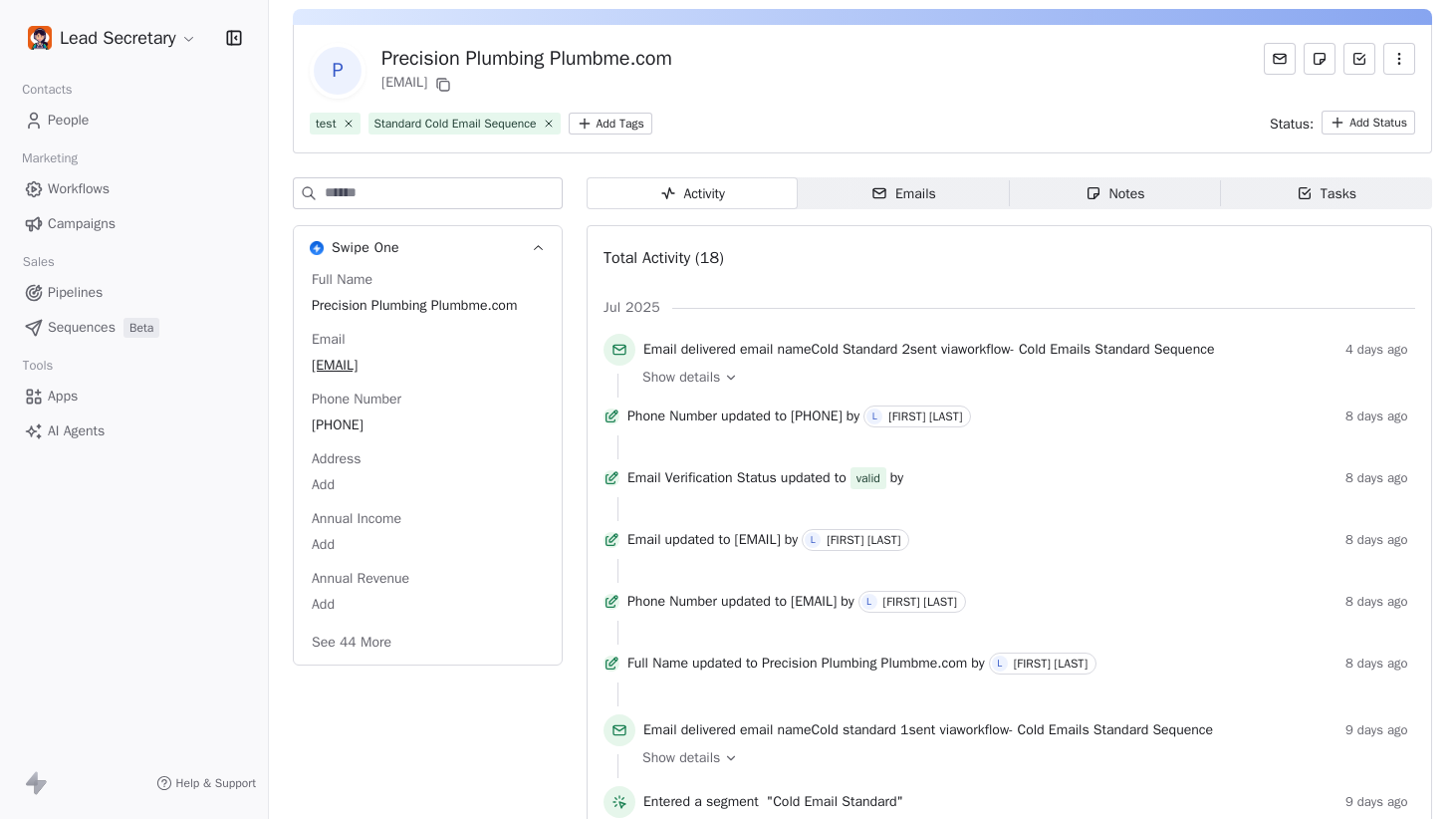 click on "Total Activity (18)" at bounding box center (1009, 258) 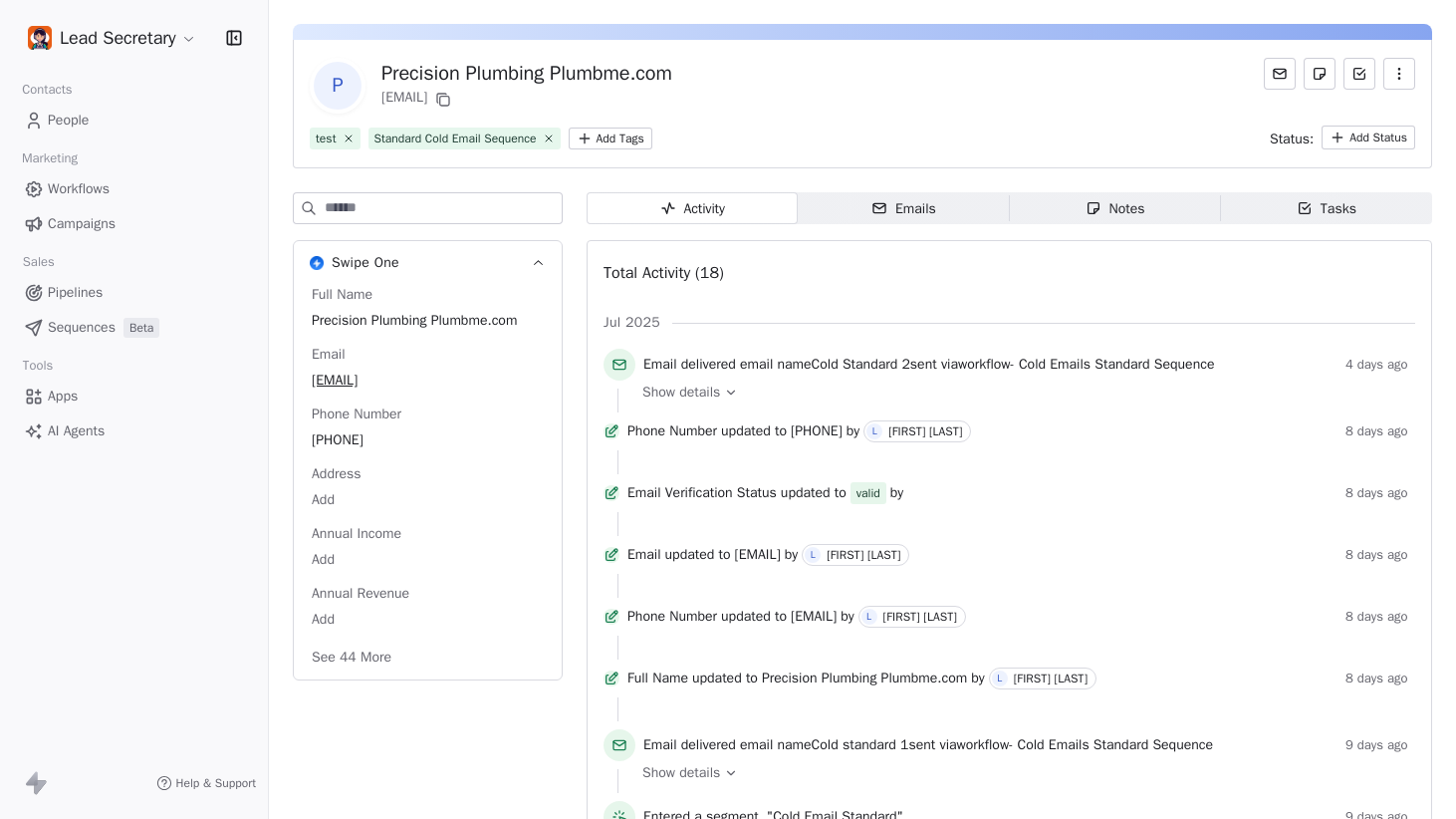 scroll, scrollTop: 0, scrollLeft: 0, axis: both 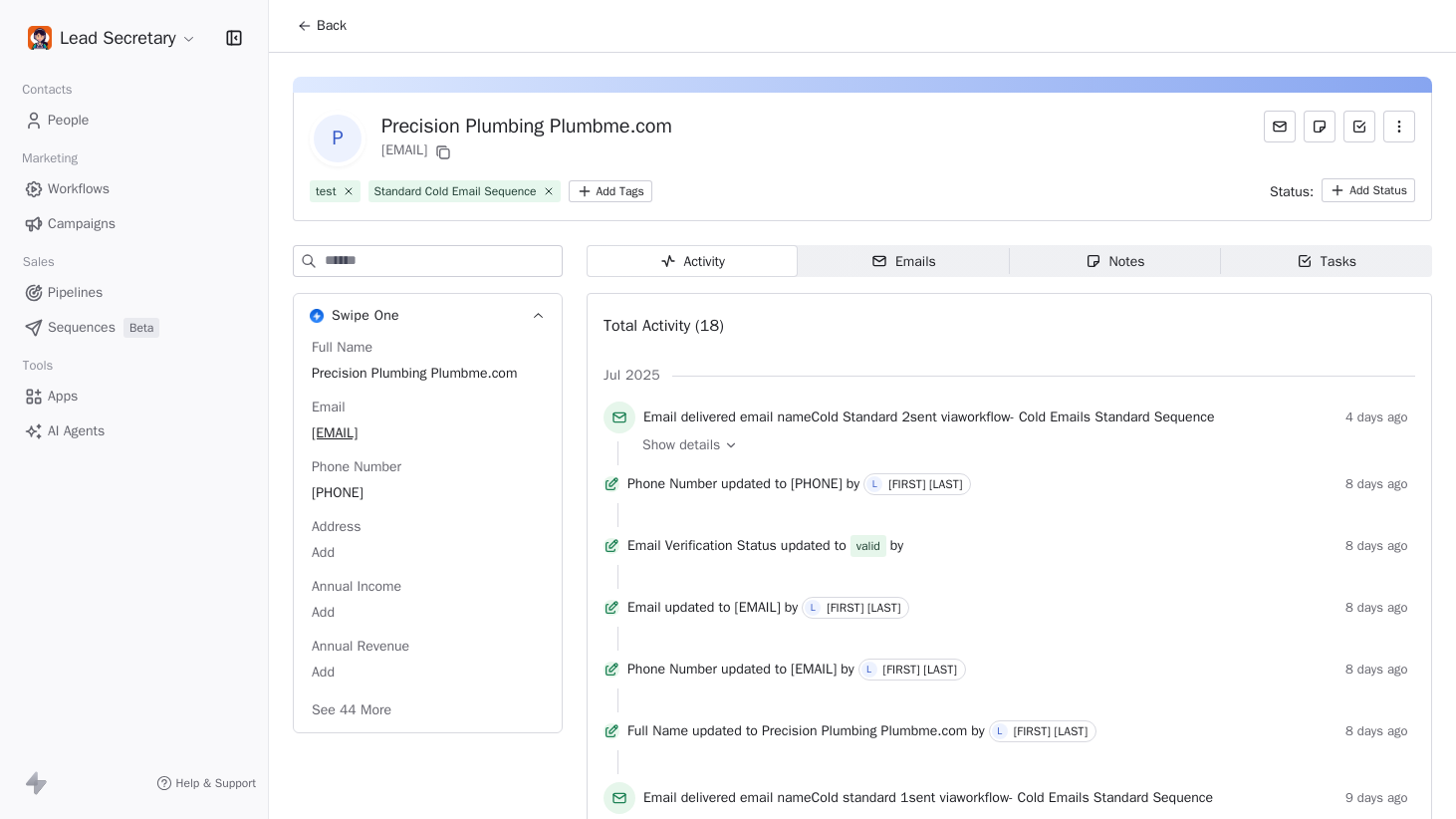 click on "Workflows" at bounding box center [79, 188] 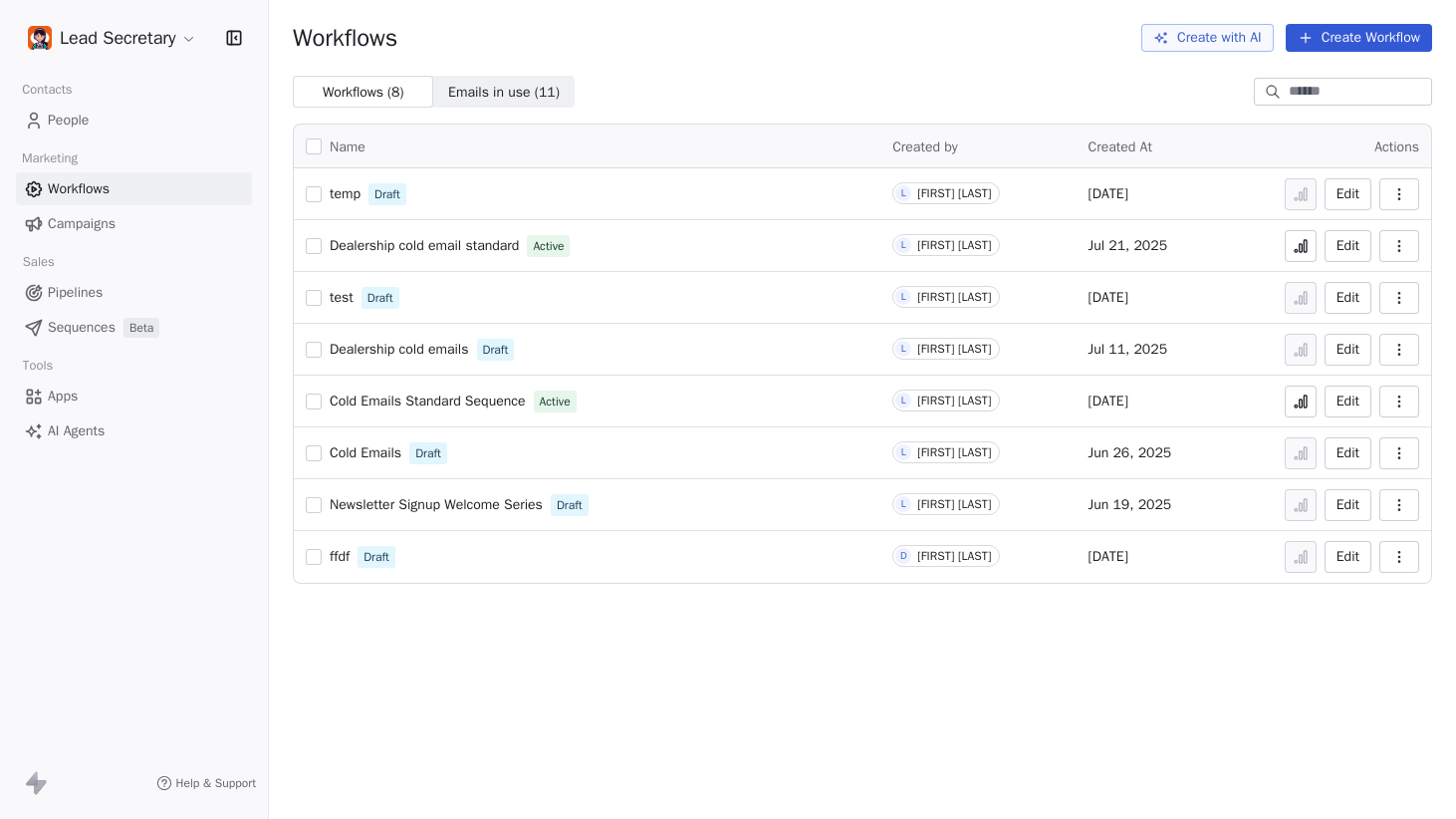 click 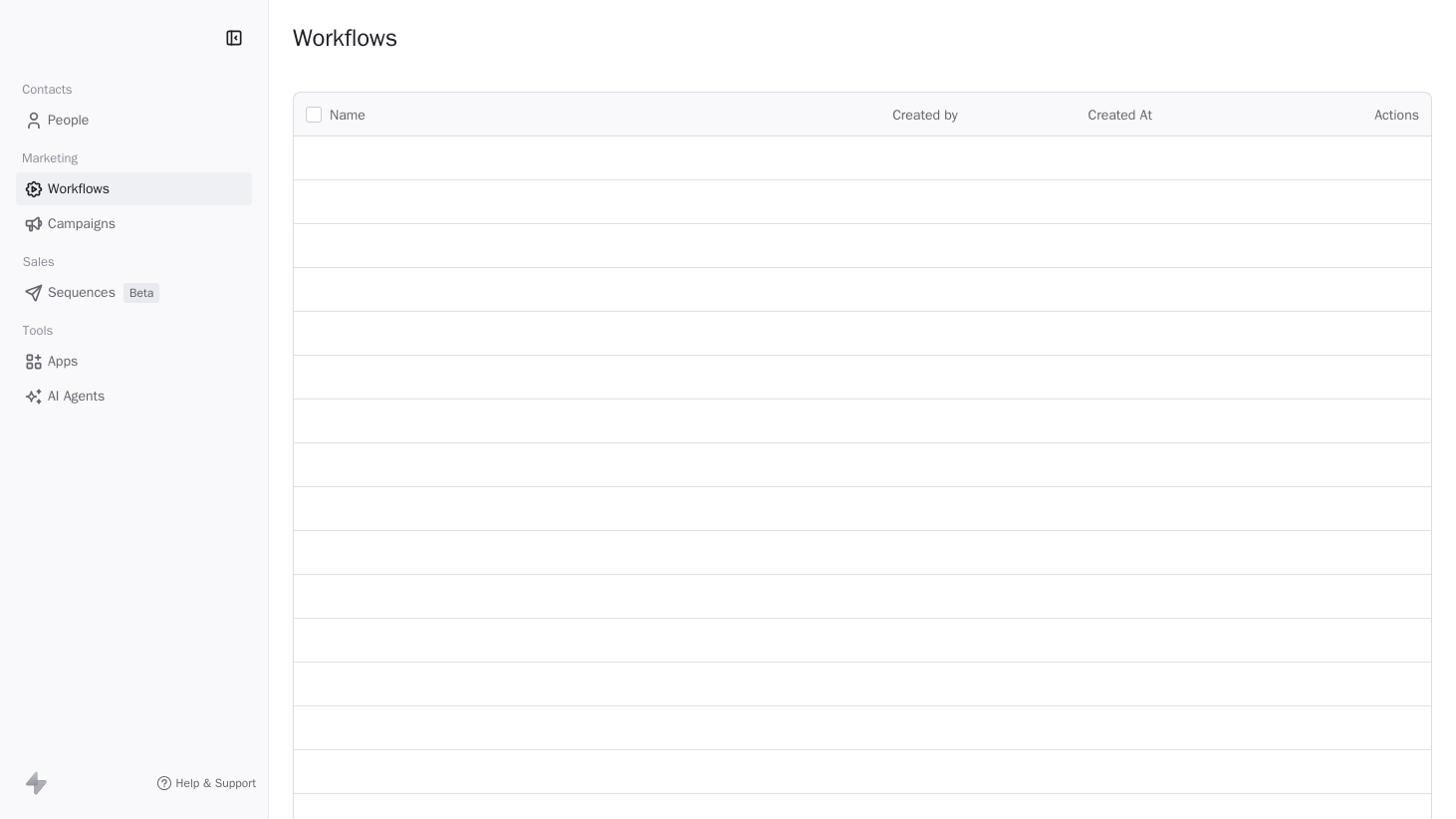 scroll, scrollTop: 0, scrollLeft: 0, axis: both 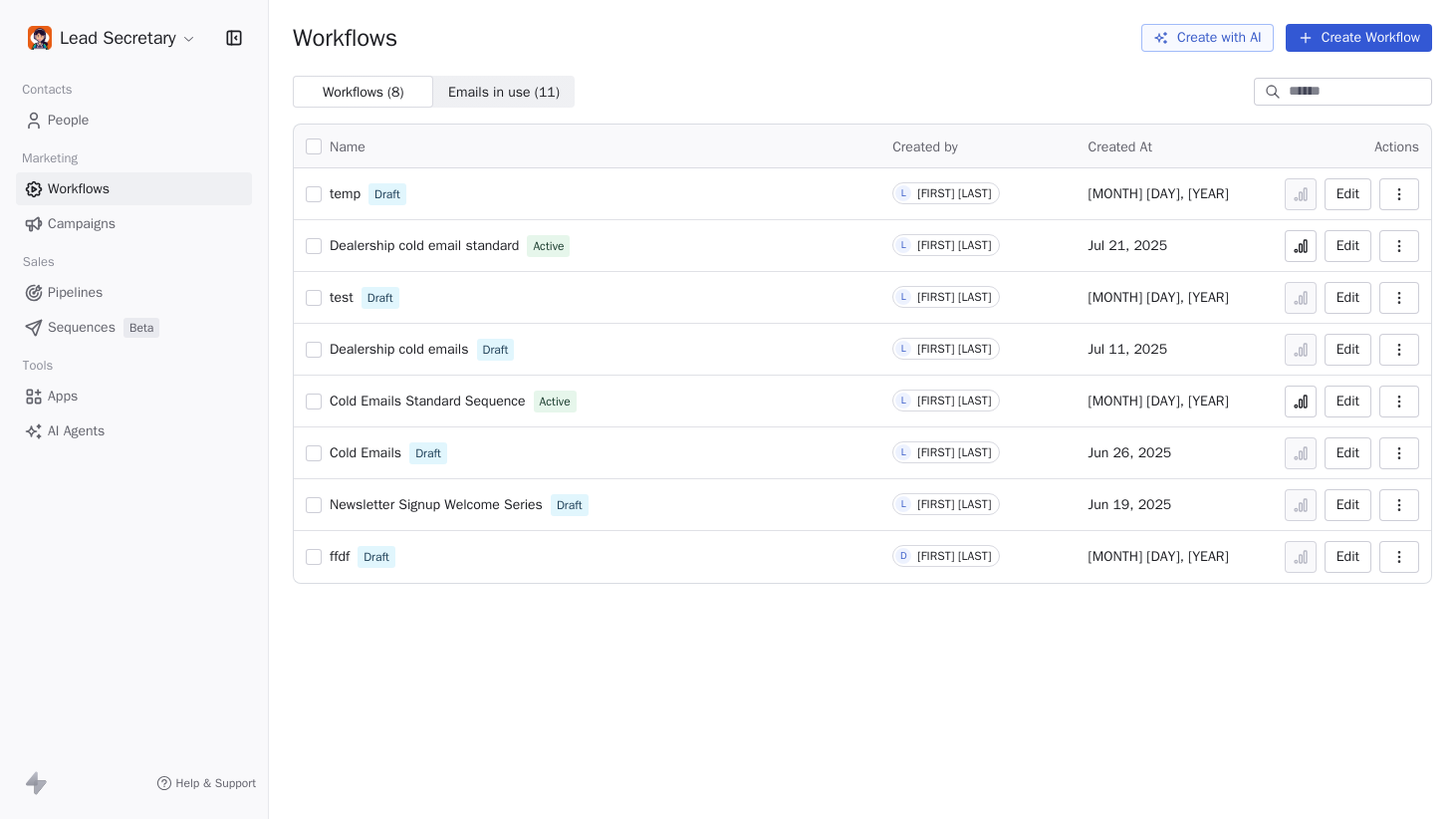 click at bounding box center (1301, 402) 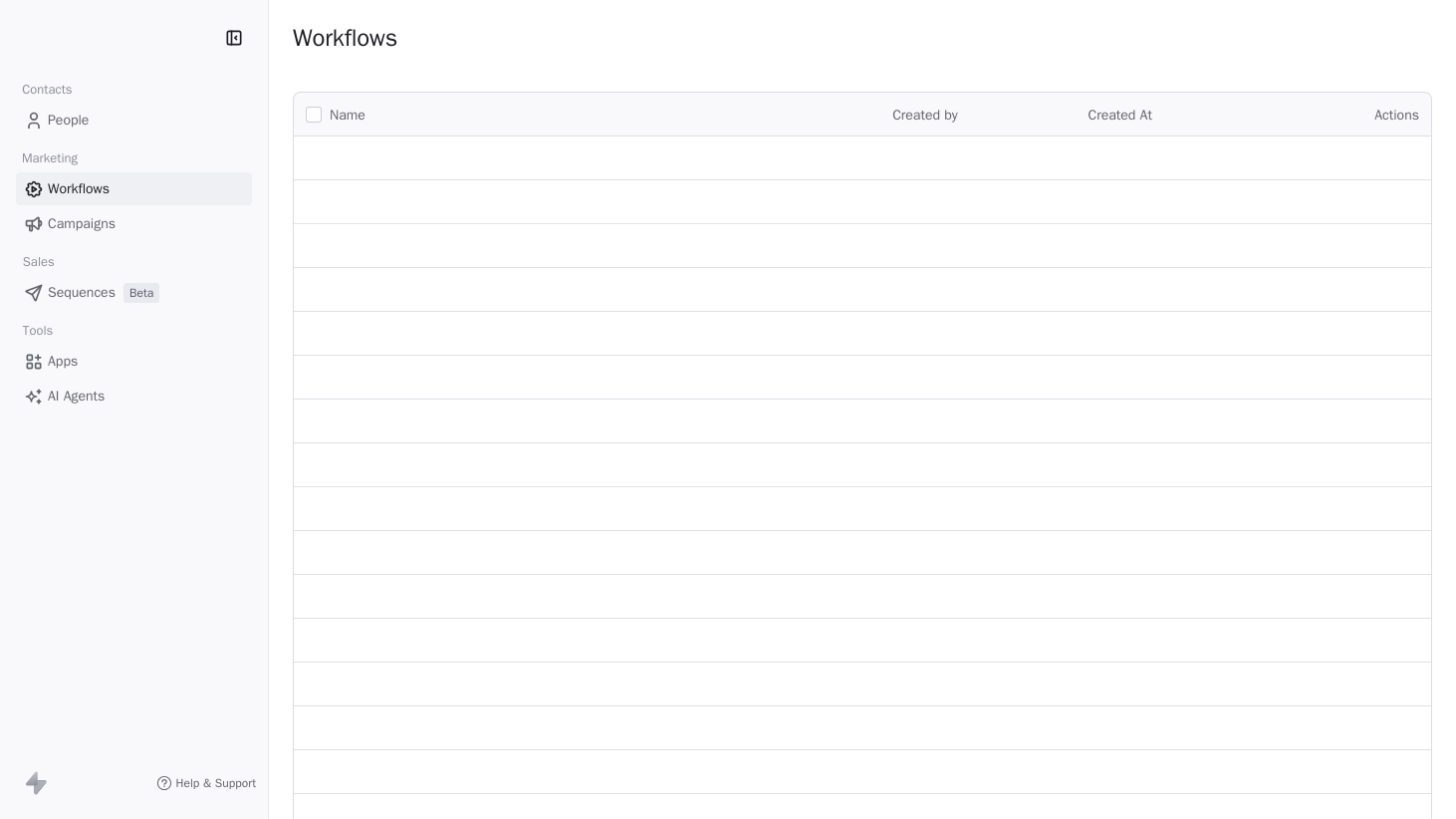 scroll, scrollTop: 0, scrollLeft: 0, axis: both 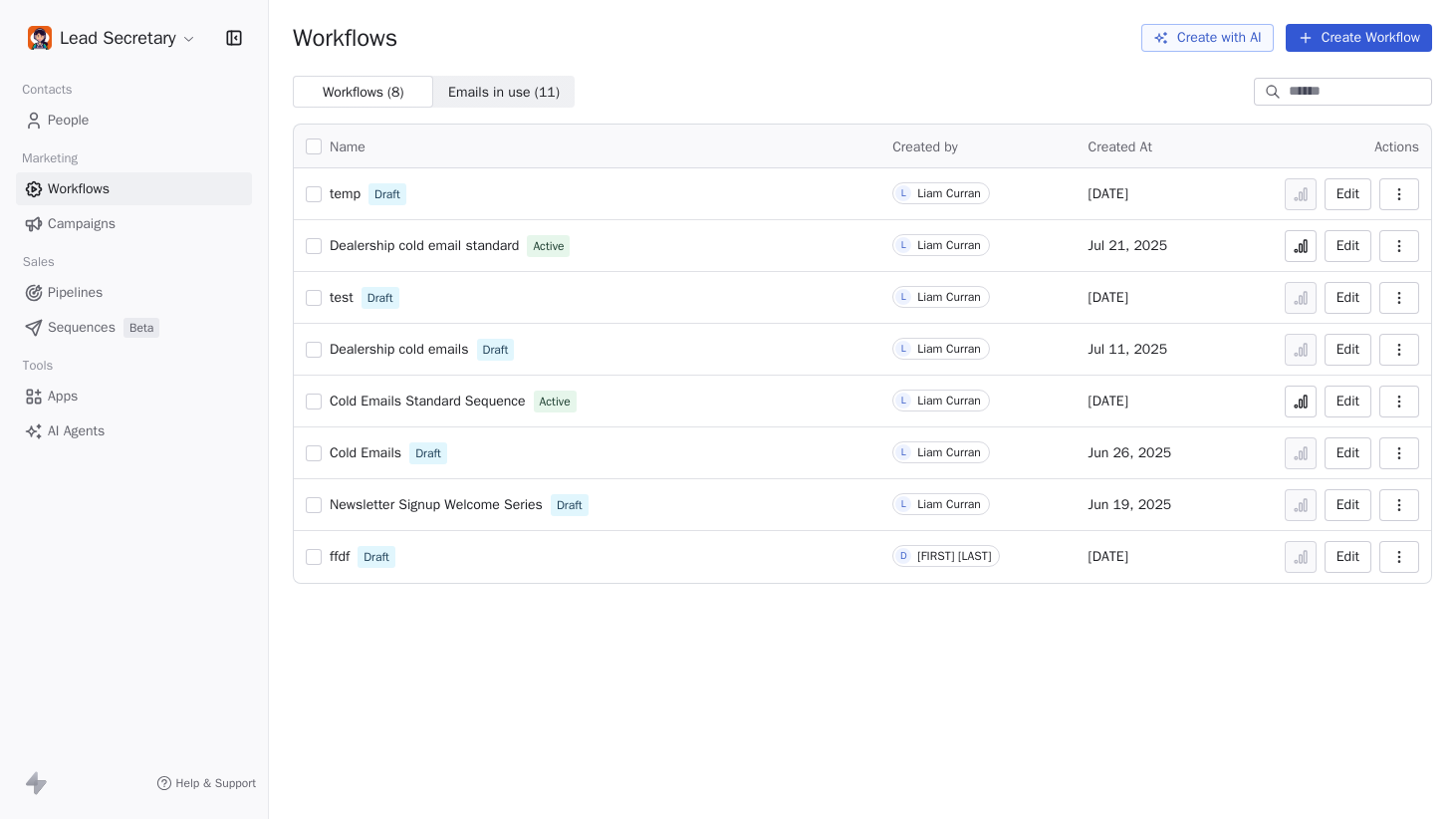 click on "People" at bounding box center (68, 120) 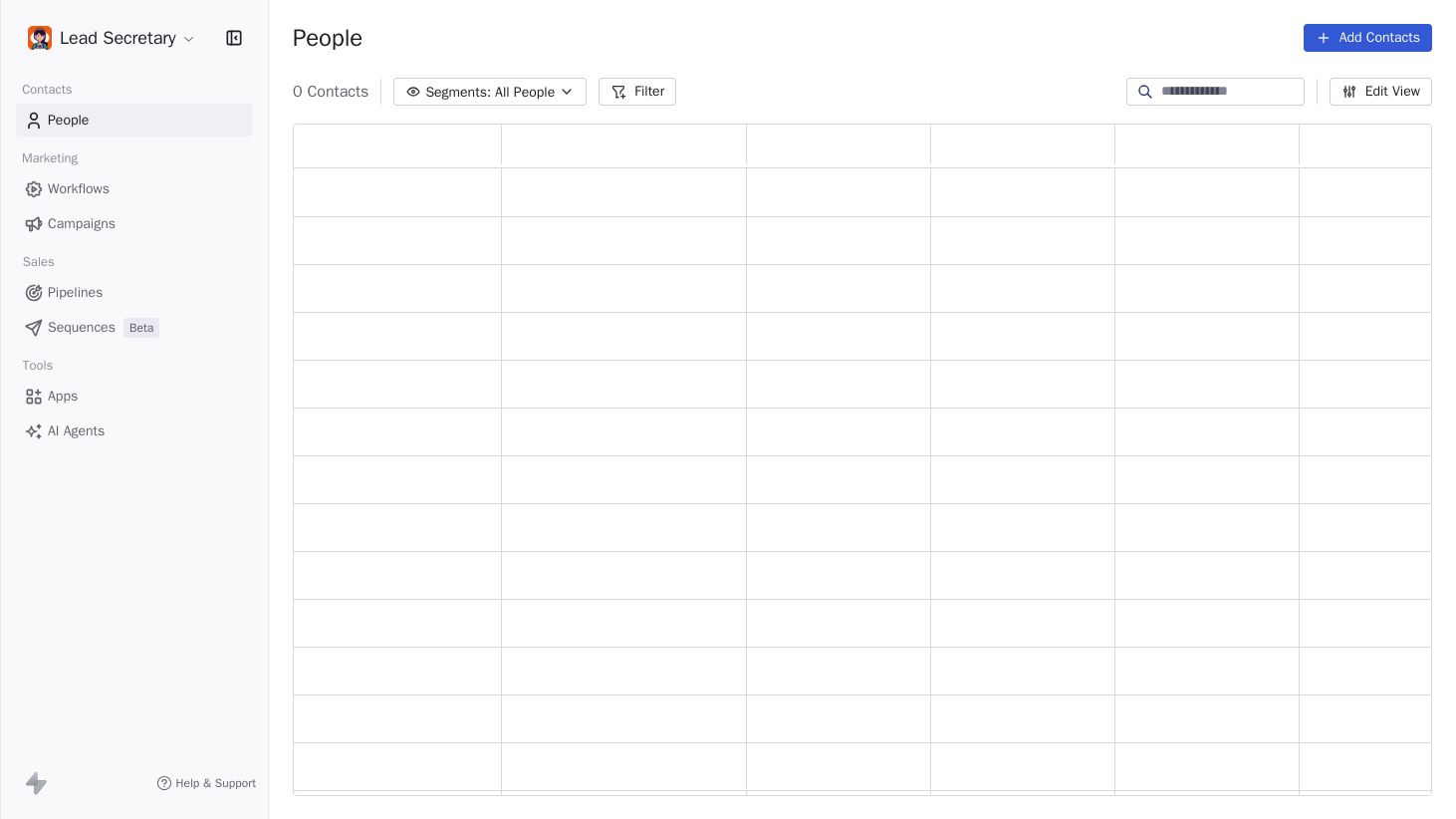 scroll, scrollTop: 0, scrollLeft: 1, axis: horizontal 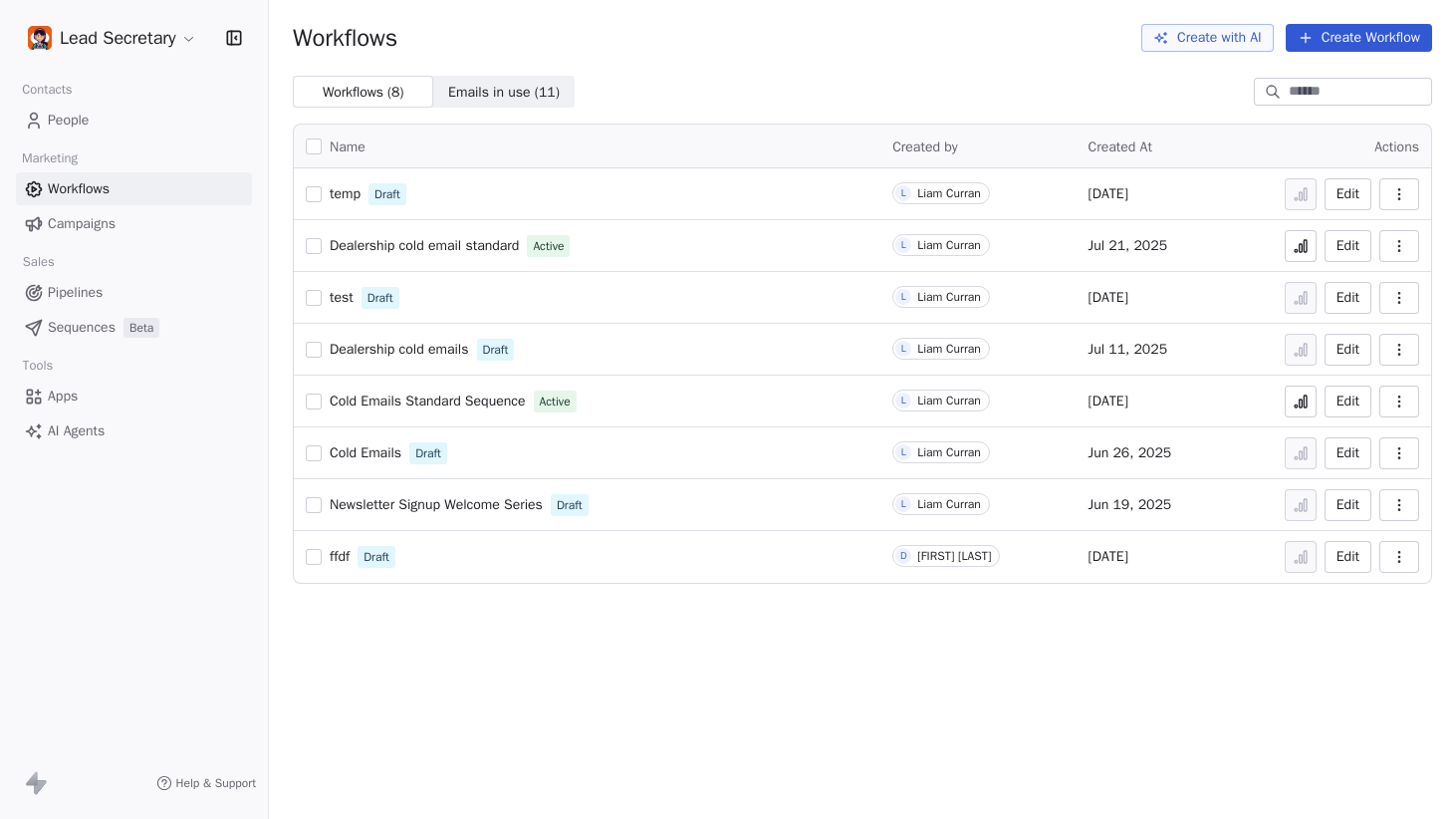 click on "Apps" at bounding box center (133, 396) 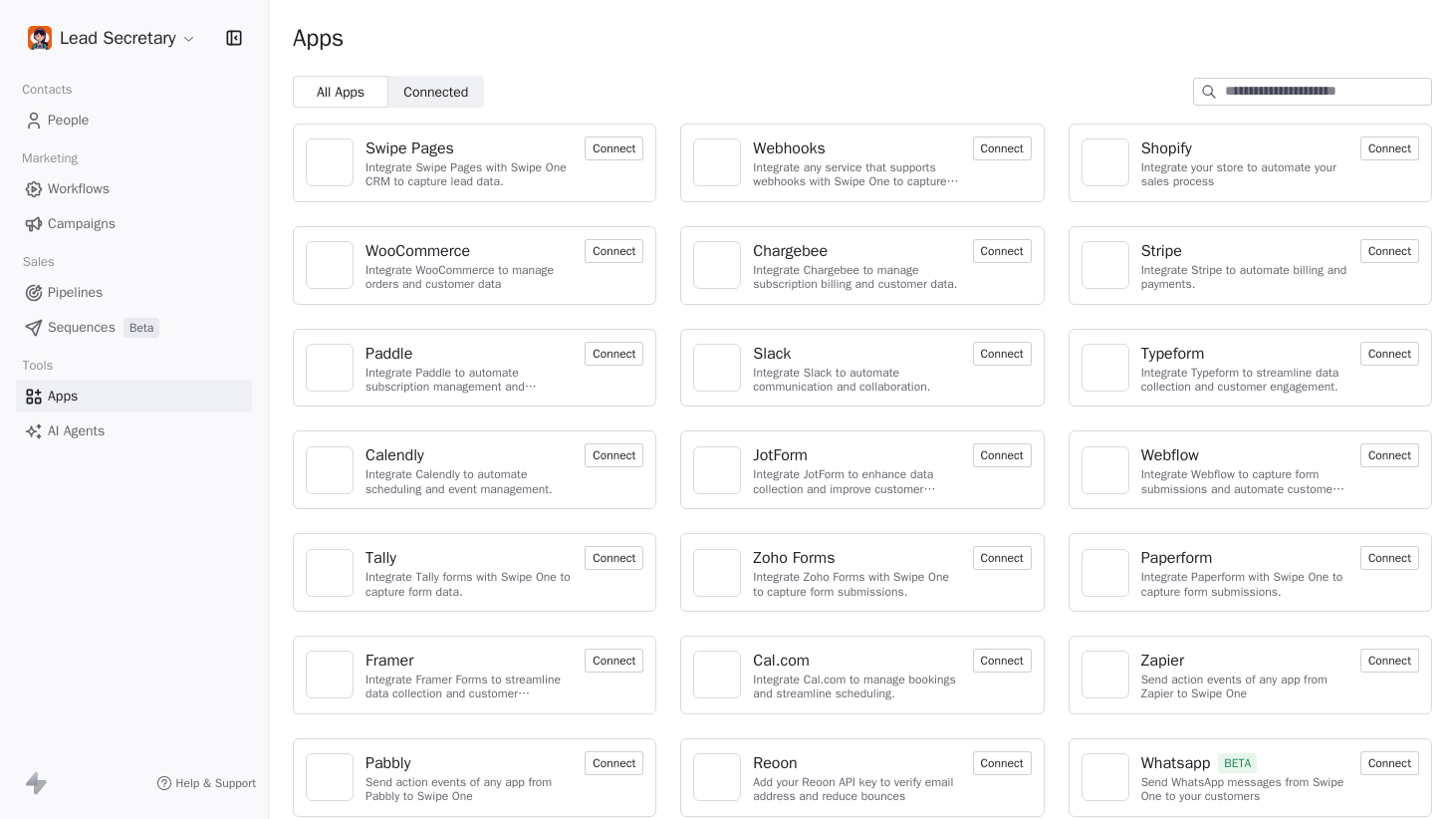 scroll, scrollTop: 13, scrollLeft: 0, axis: vertical 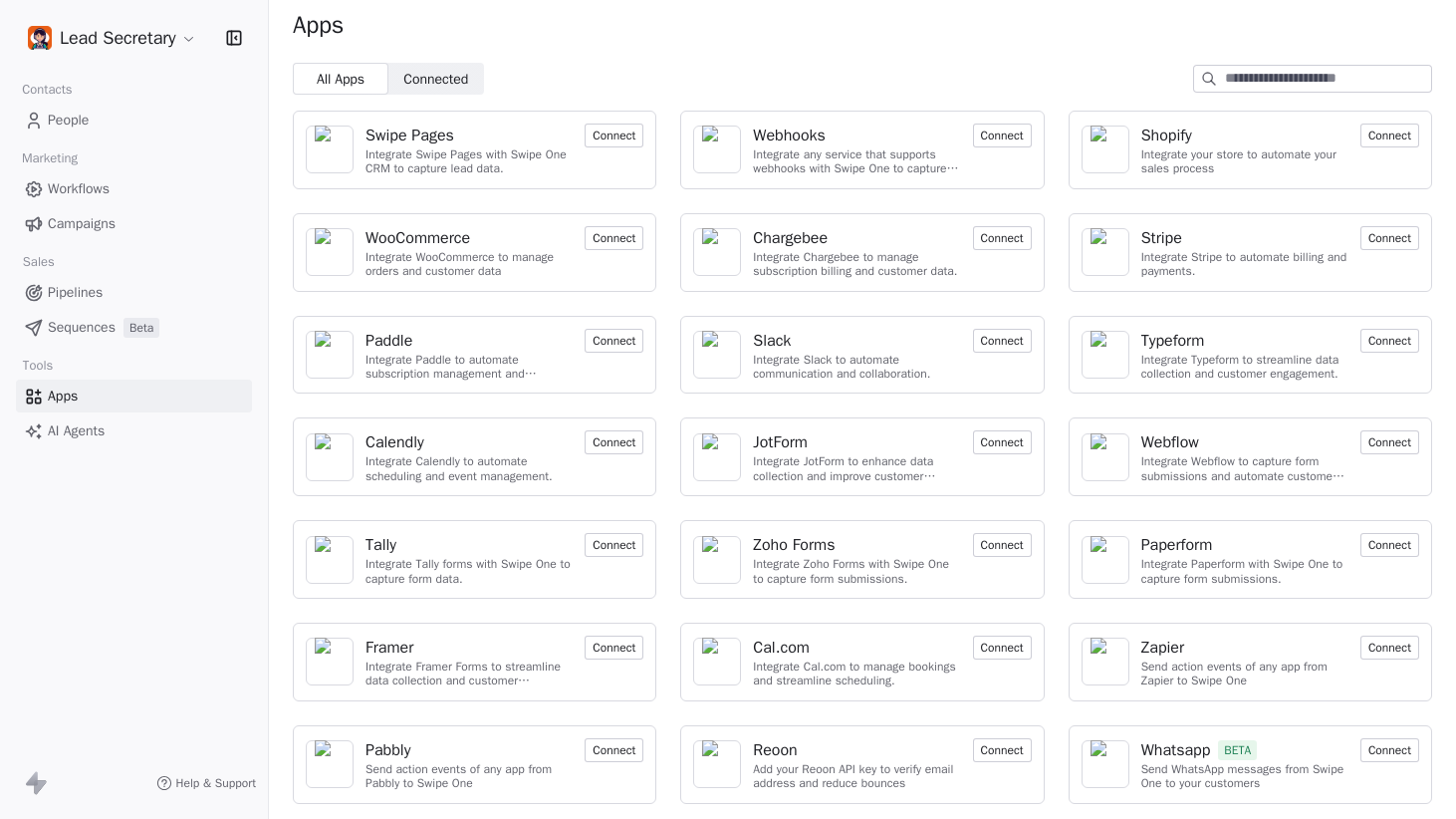 click on "Connected" at bounding box center [435, 79] 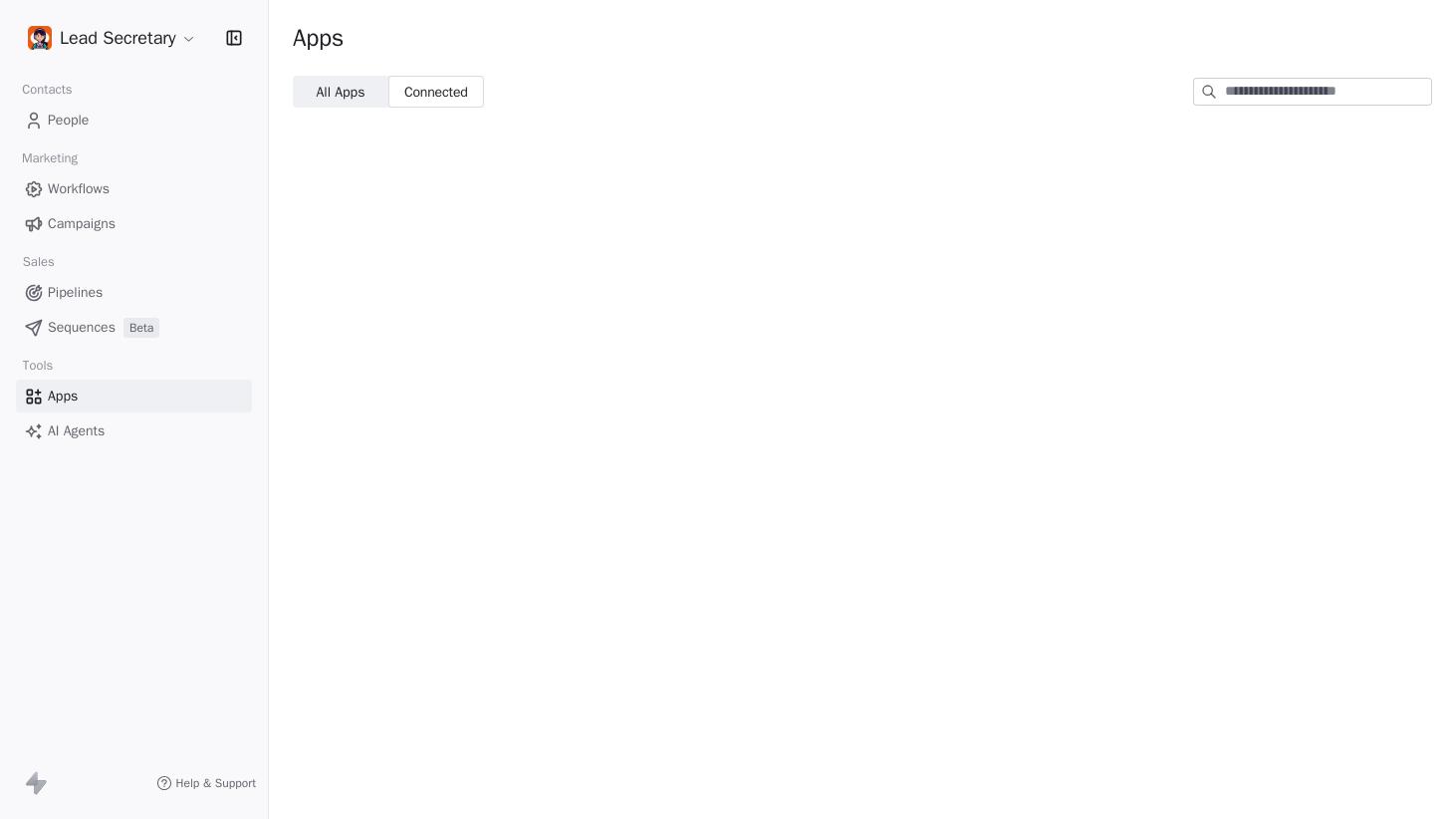 click on "Apps All Apps All Apps Connected Connected" at bounding box center (862, 410) 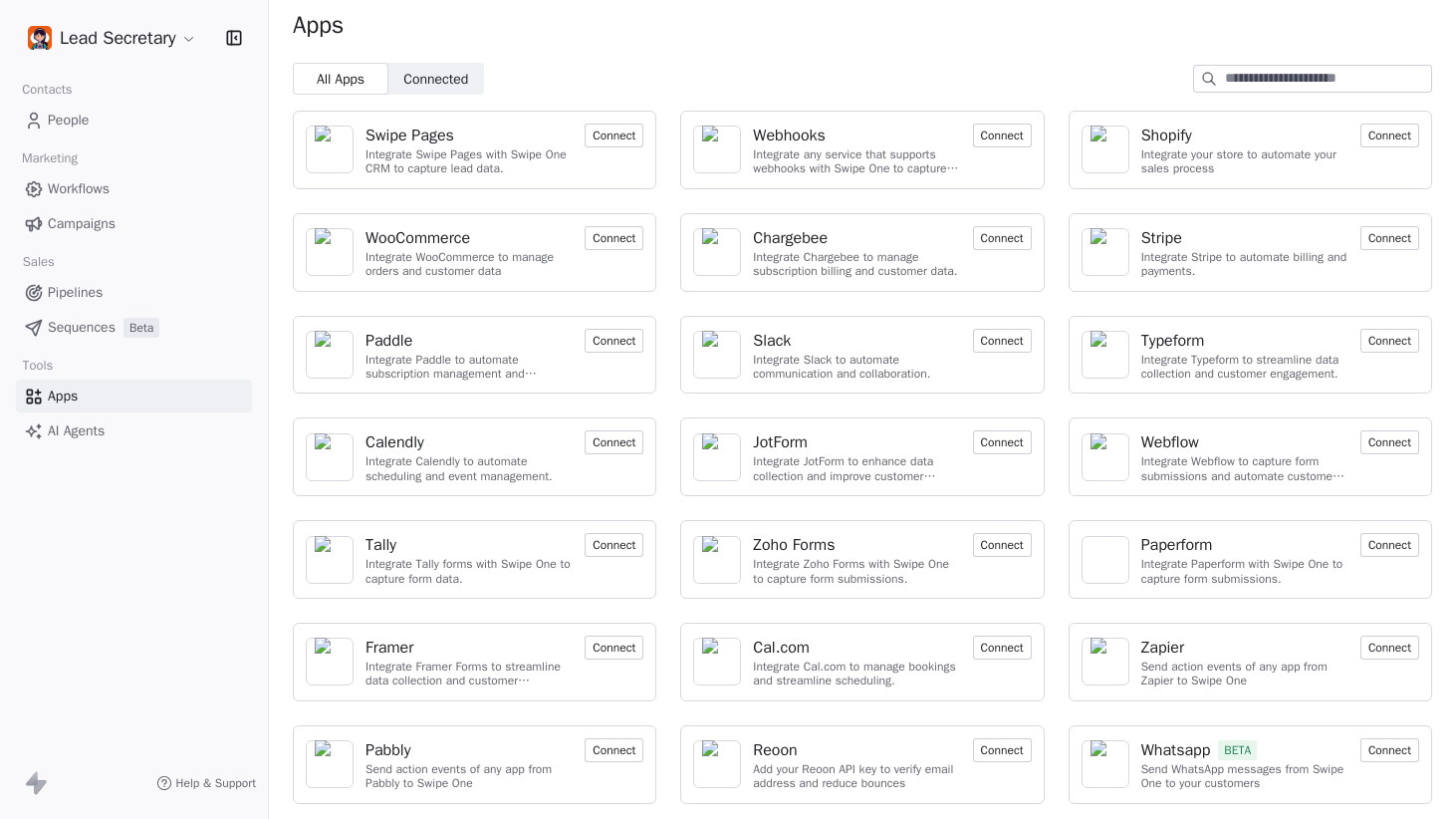 scroll, scrollTop: 0, scrollLeft: 0, axis: both 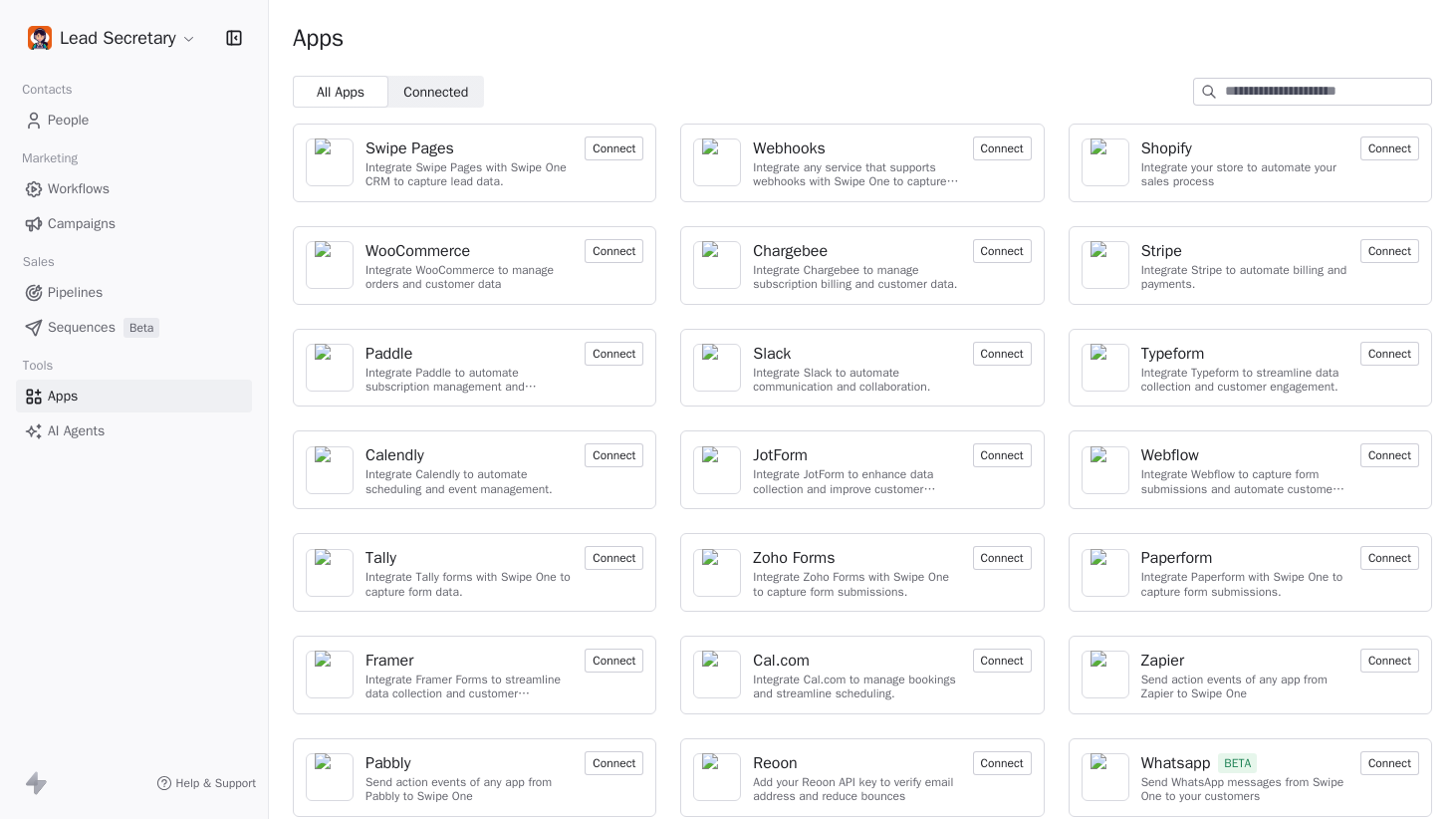 click at bounding box center (1328, 92) 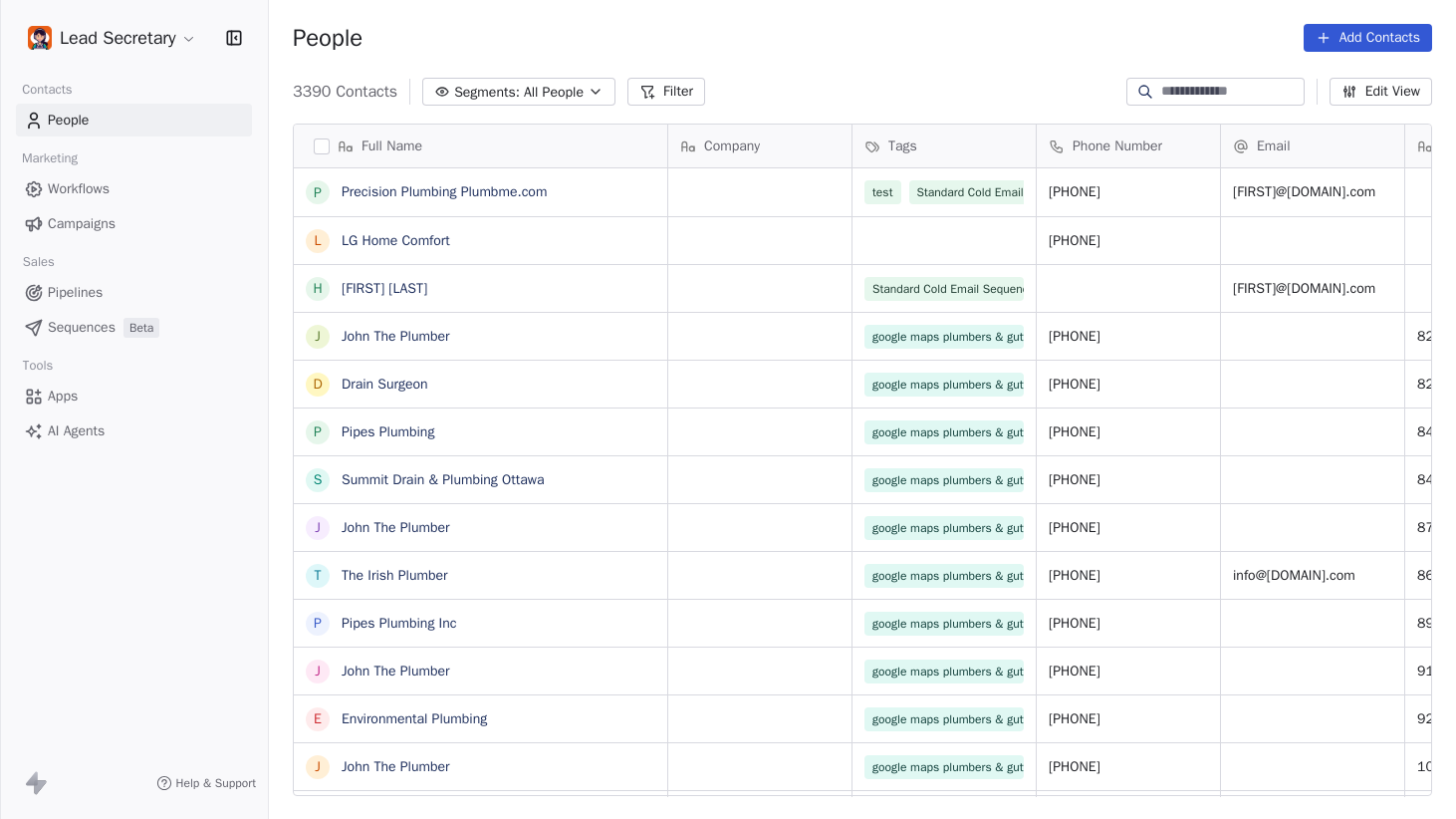 scroll, scrollTop: 0, scrollLeft: 1, axis: horizontal 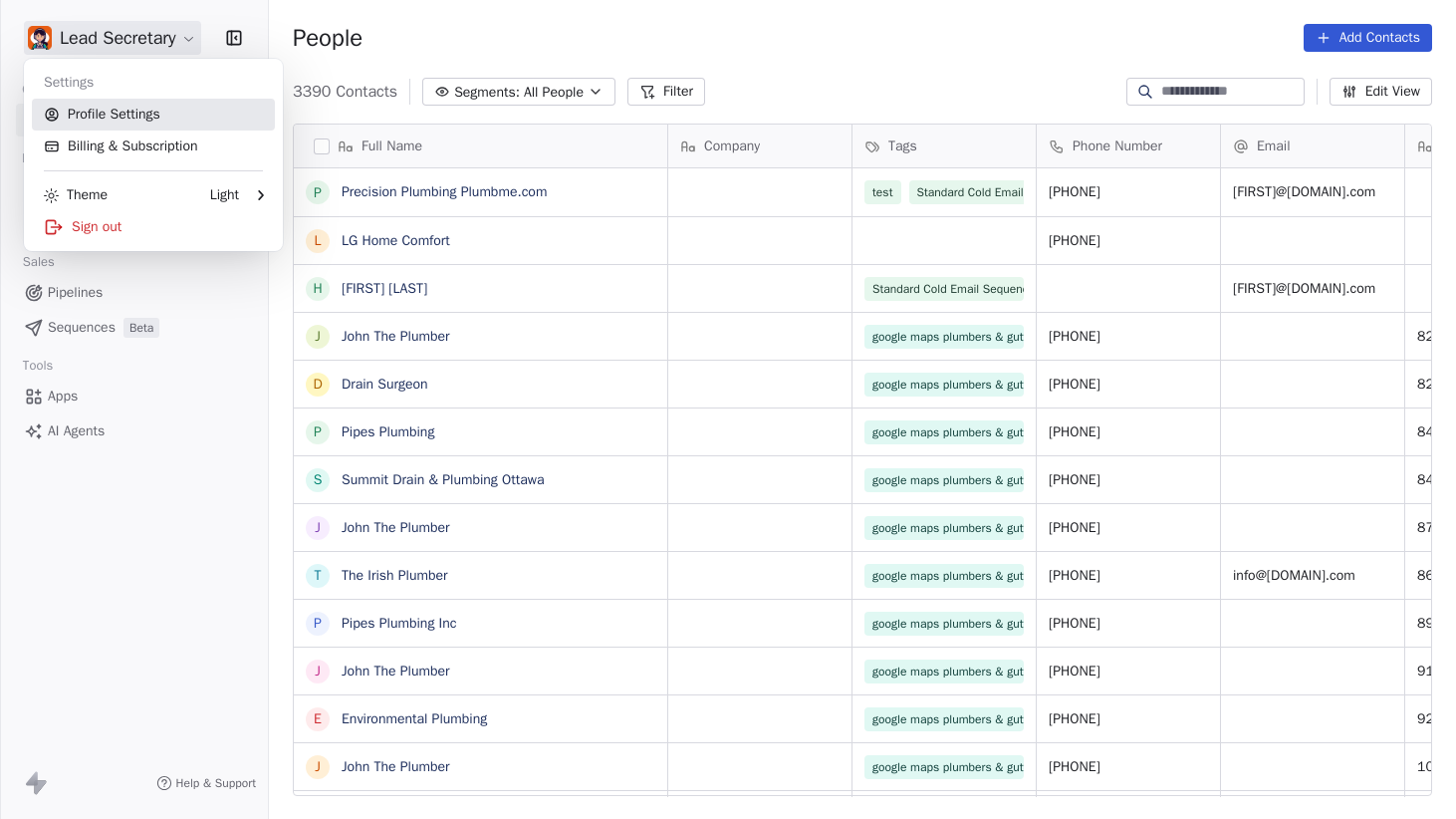 click on "Profile Settings" at bounding box center [153, 115] 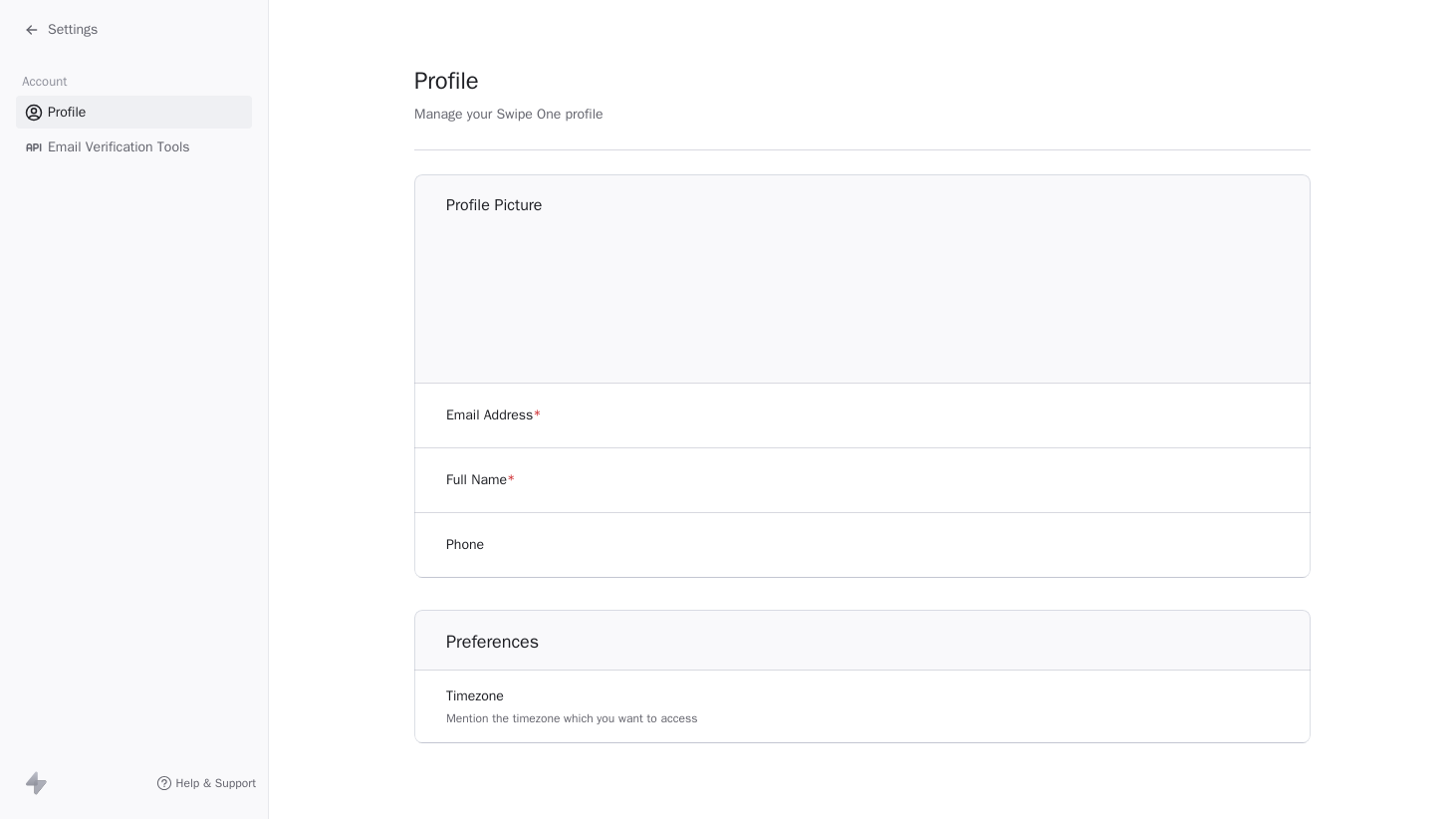 click on "Settings" at bounding box center [61, 30] 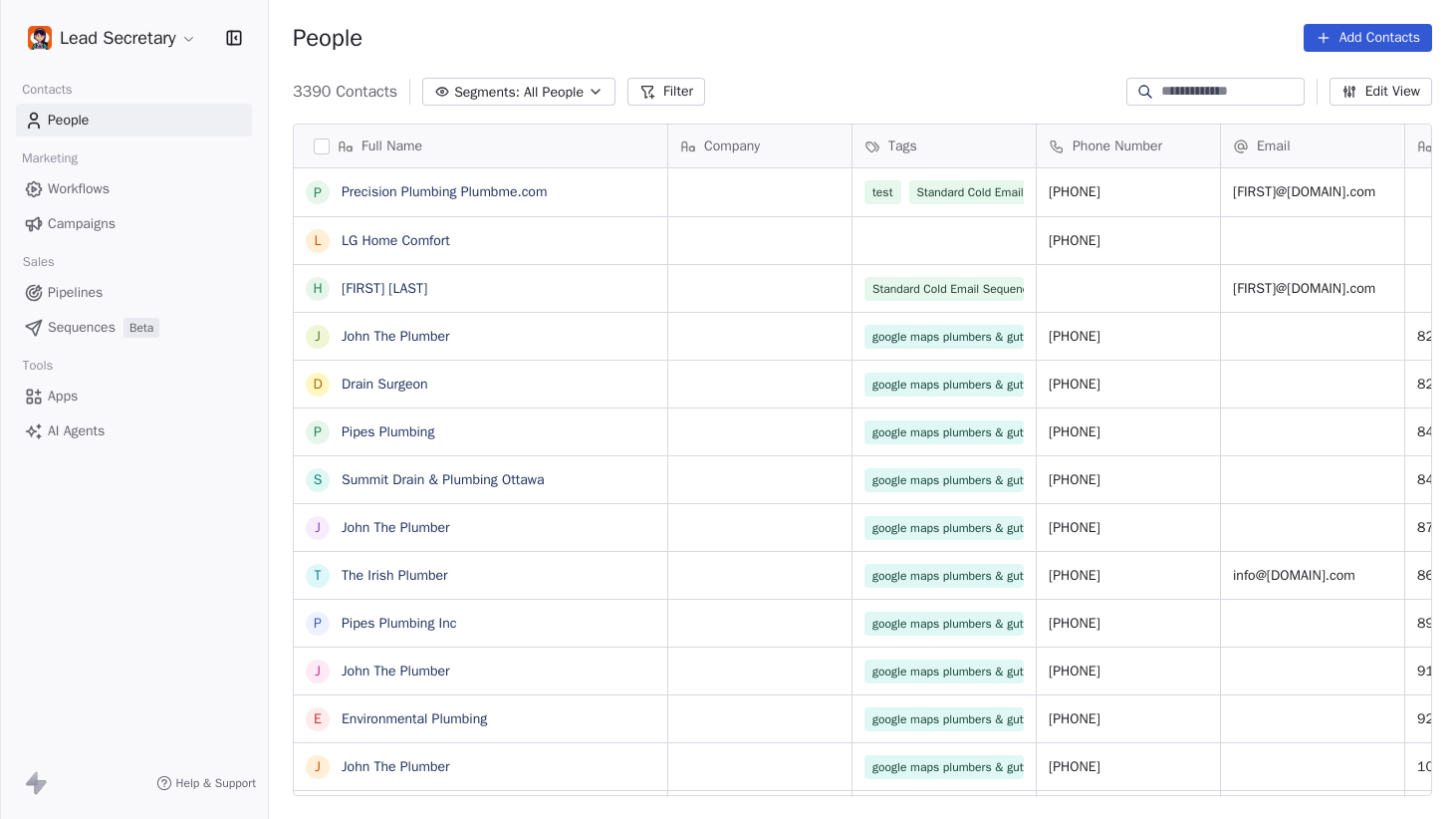 scroll, scrollTop: 0, scrollLeft: 1, axis: horizontal 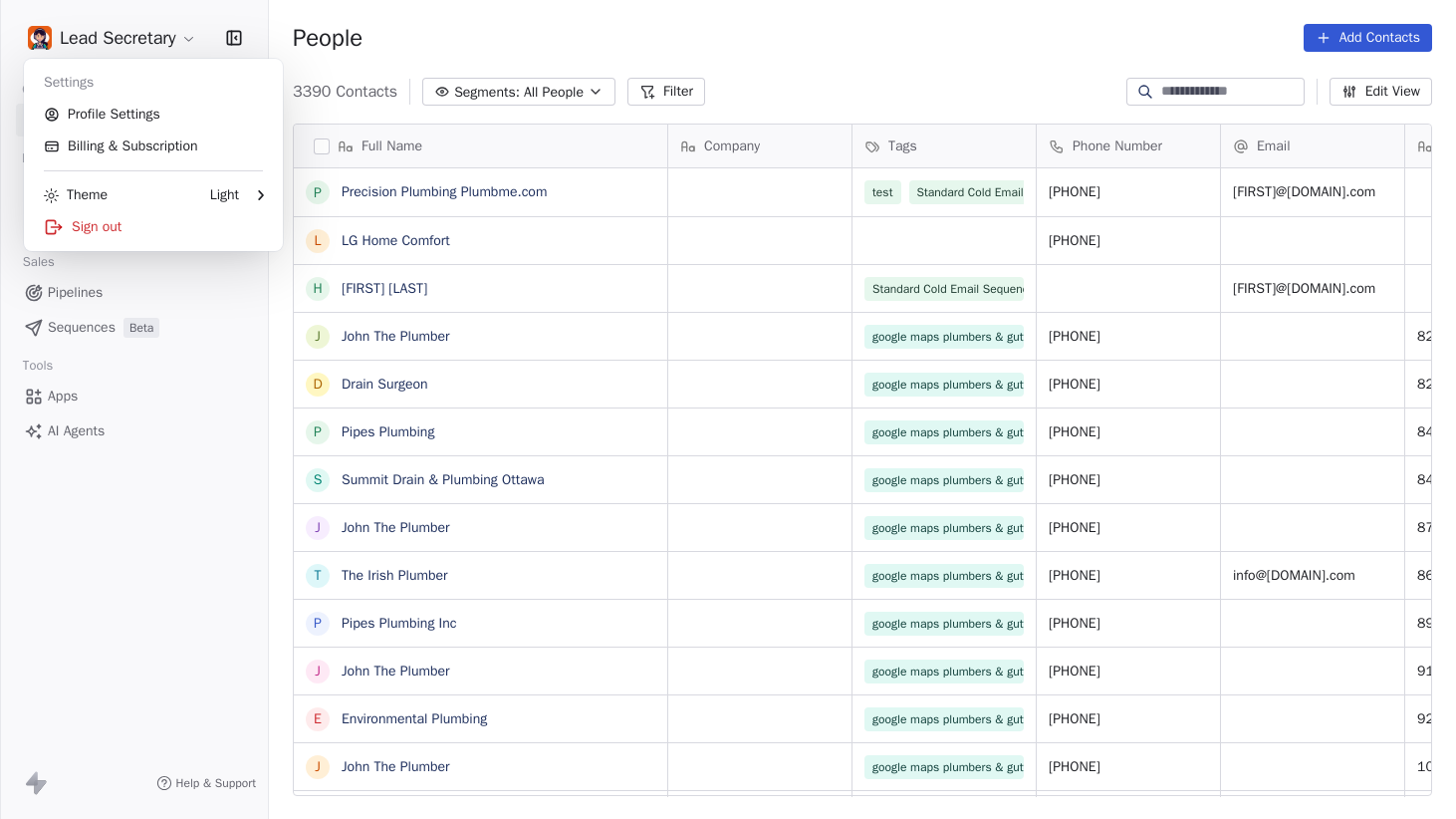 click on "Lead Secretary Contacts People Marketing Workflows Campaigns Sales Pipelines Sequences Beta Tools Apps AI Agents Help & Support People Add Contacts 3390 Contacts Segments: All People Filter Edit View Tag Add to Sequence Full Name P Precision Plumbing Plumbme.com L LG Home Comfort H [FIRST] [LAST] J John The Plumber D Drain Surgeon P Pipes Plumbing S Summit Drain & Plumbing [CITY] J John The Plumber T The Irish Plumber P Pipes Plumbing Inc J John The Plumber E Environmental Plumbing J John The Plumber T The Irish Plumber H Hero Plumbing Service P Plumbing Village O Out of This World Plumbing [CITY] O Out Of This World Plumbing [CITY] B BZ Mechanical c capital city plumbing and drain K Kinburn Plumbing & Heating Ltd L Lynwood Plumbing Services Ltd Y Yves Plumbing P PV Well Water O Offset Plumbing J J.B.R Plumbing K KT Plumbing F Francis Home Environment Heating and Air Conditioning P Plumwork T Tech 2000 Plumbing & Heating O Offset Plumbing P Plumbing Mate B Barrhaven Plumbing Services D DrainPro Company 82" at bounding box center [728, 410] 